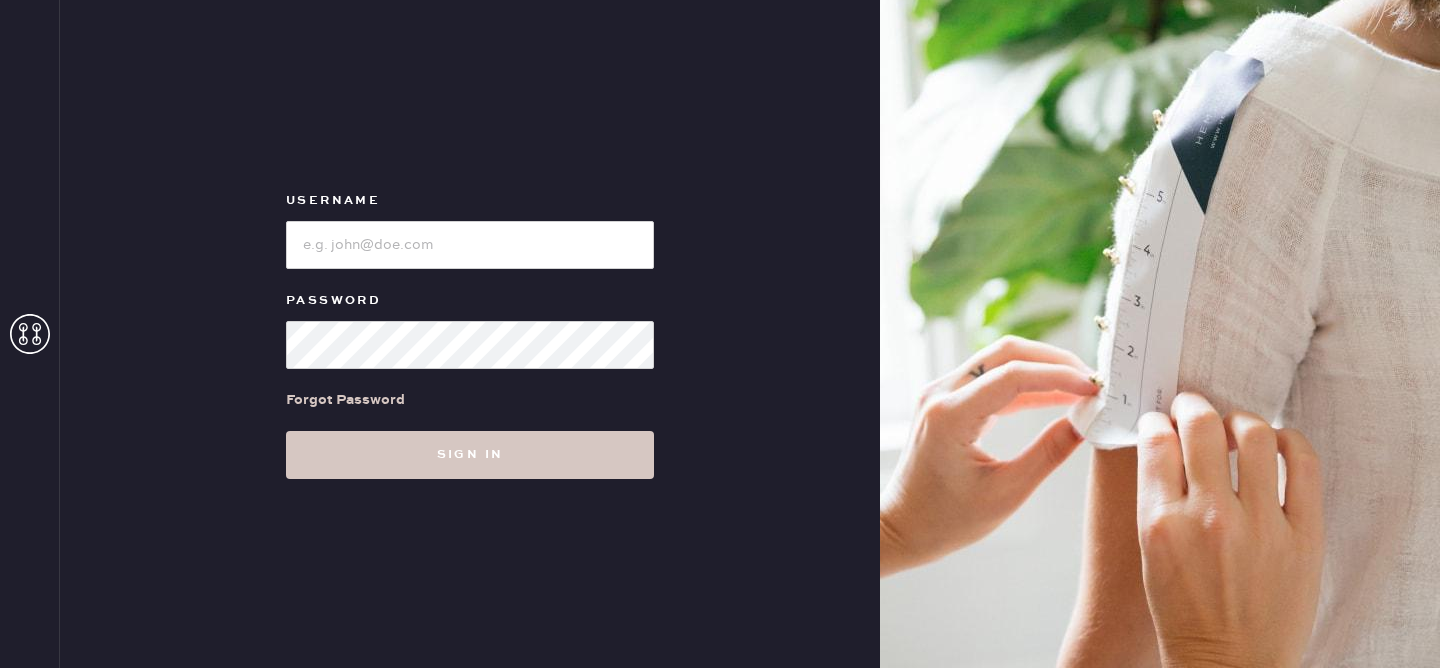 scroll, scrollTop: 0, scrollLeft: 0, axis: both 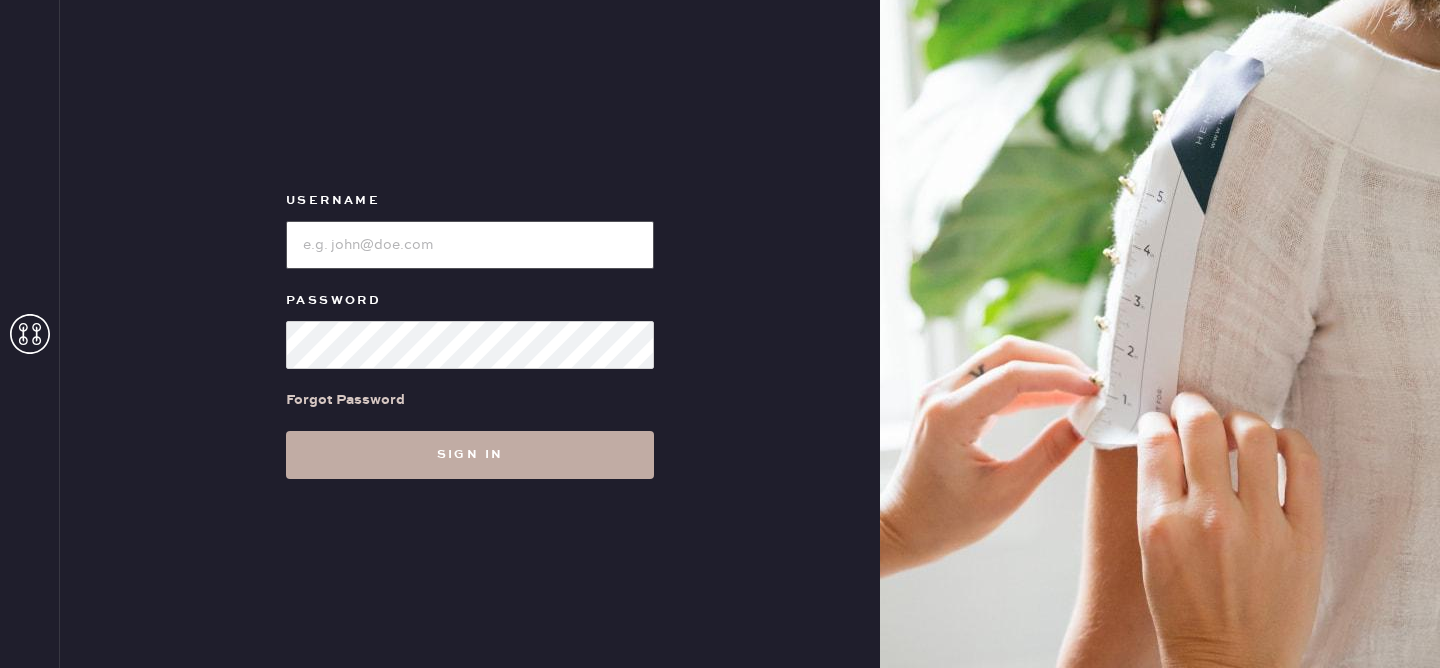 type on "[BRAND] [CITY]" 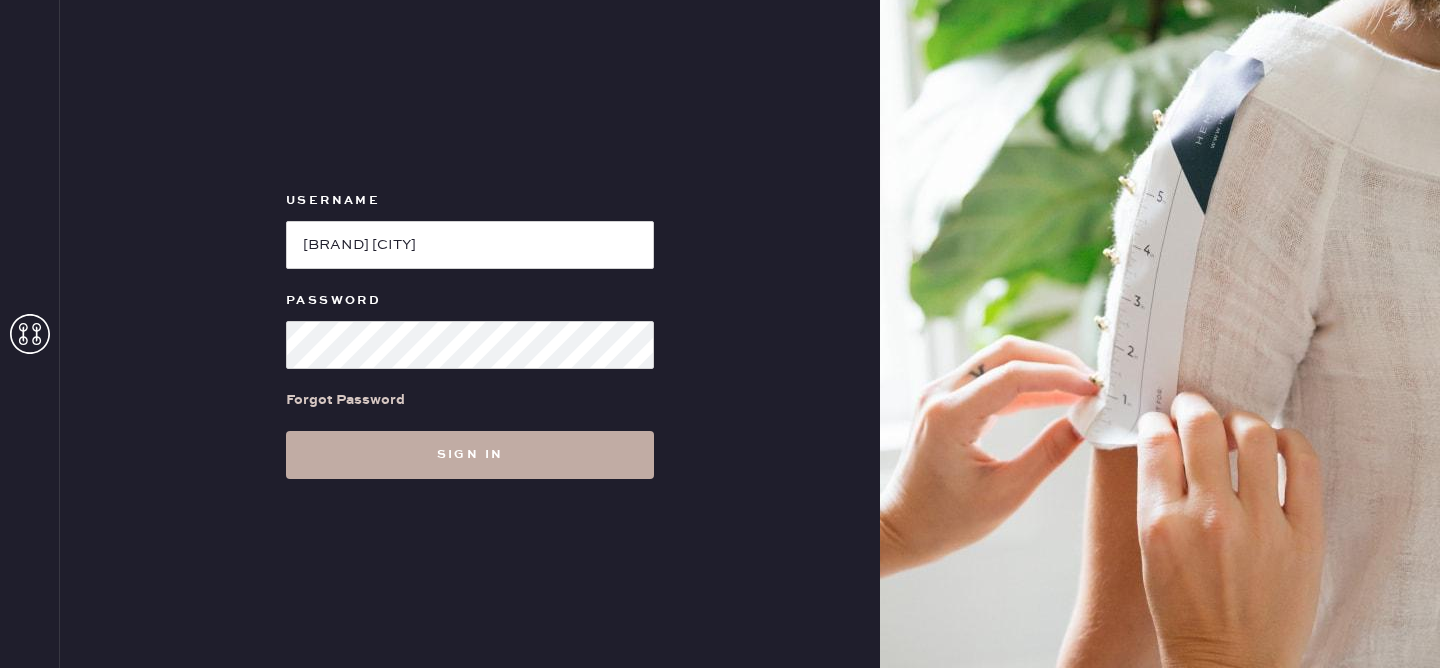 click on "Sign in" at bounding box center (470, 455) 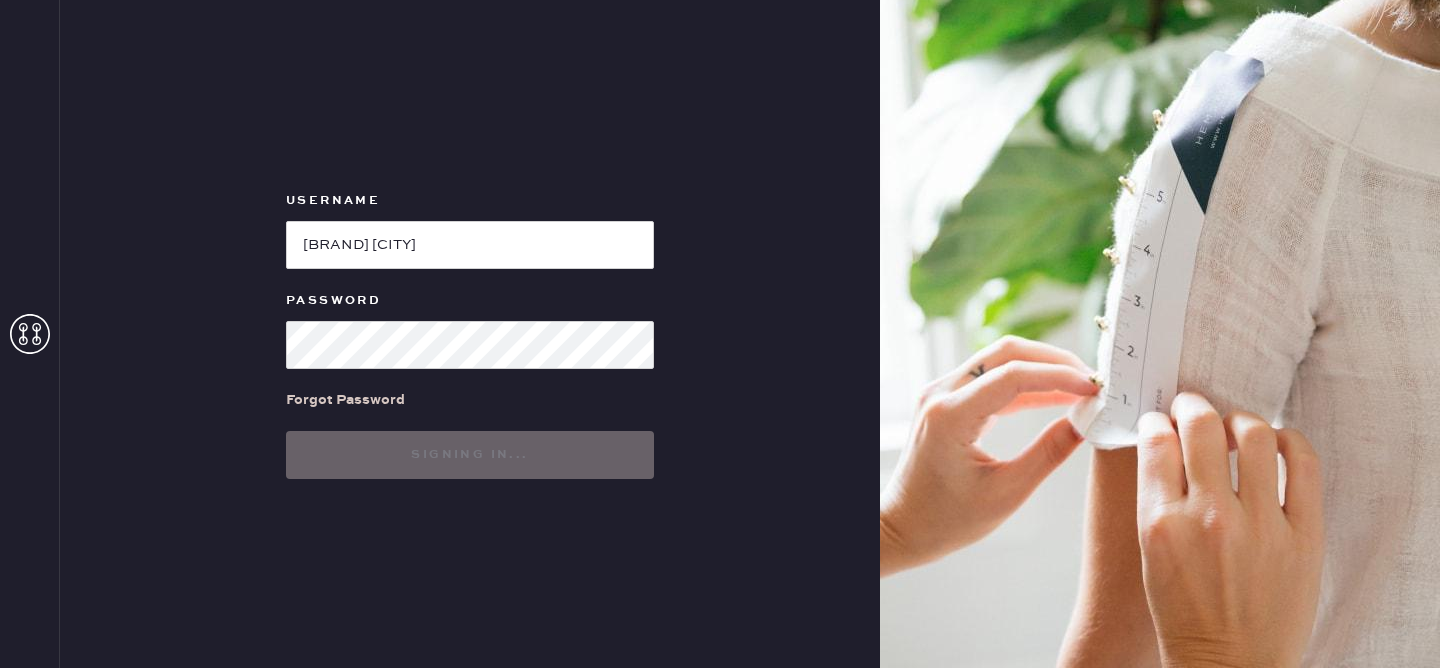 scroll, scrollTop: 0, scrollLeft: 0, axis: both 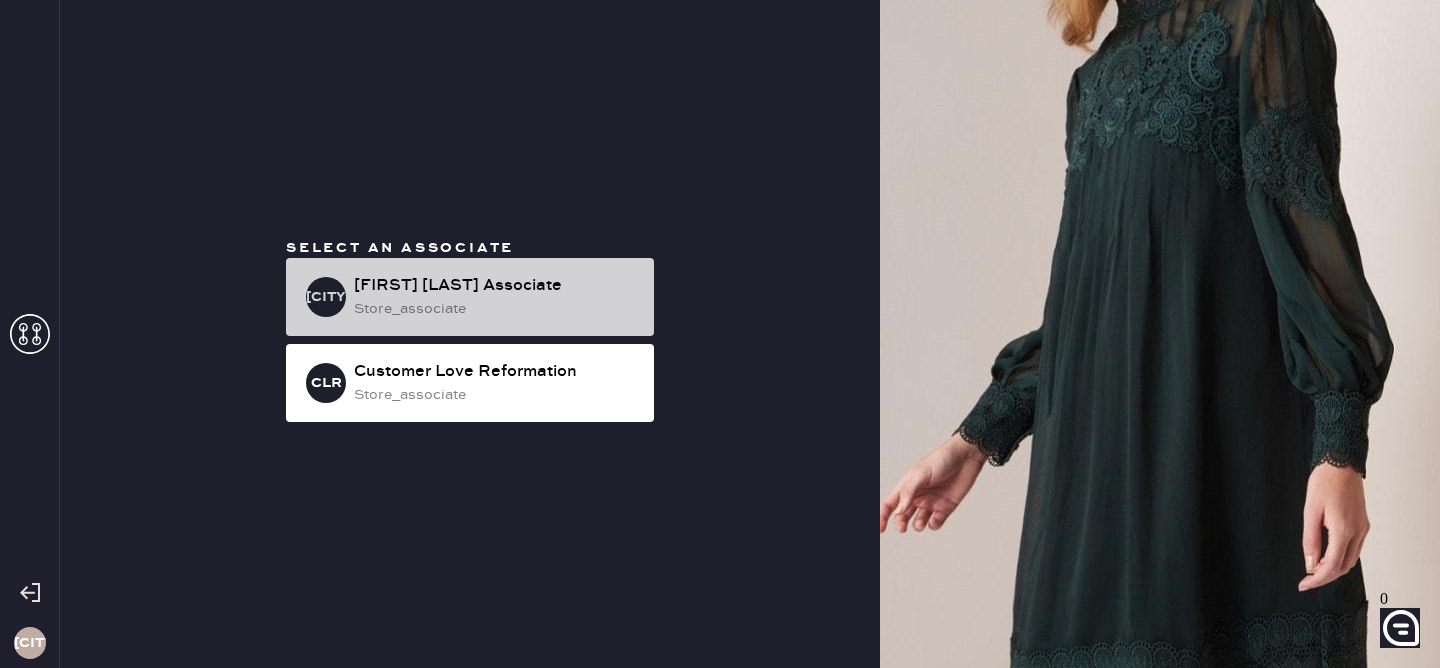 click on "[BRAND] [CITY] Associate store_associate" at bounding box center [470, 297] 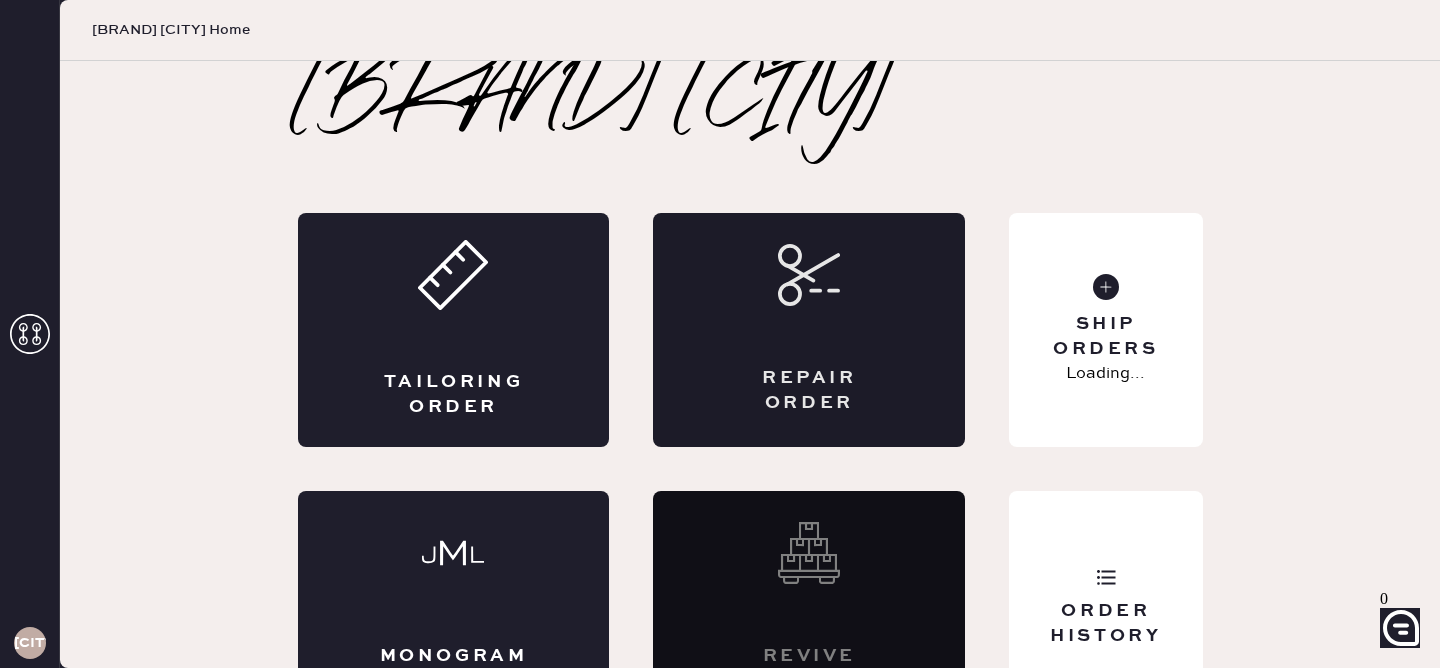 click on "Repair Order" at bounding box center (809, 330) 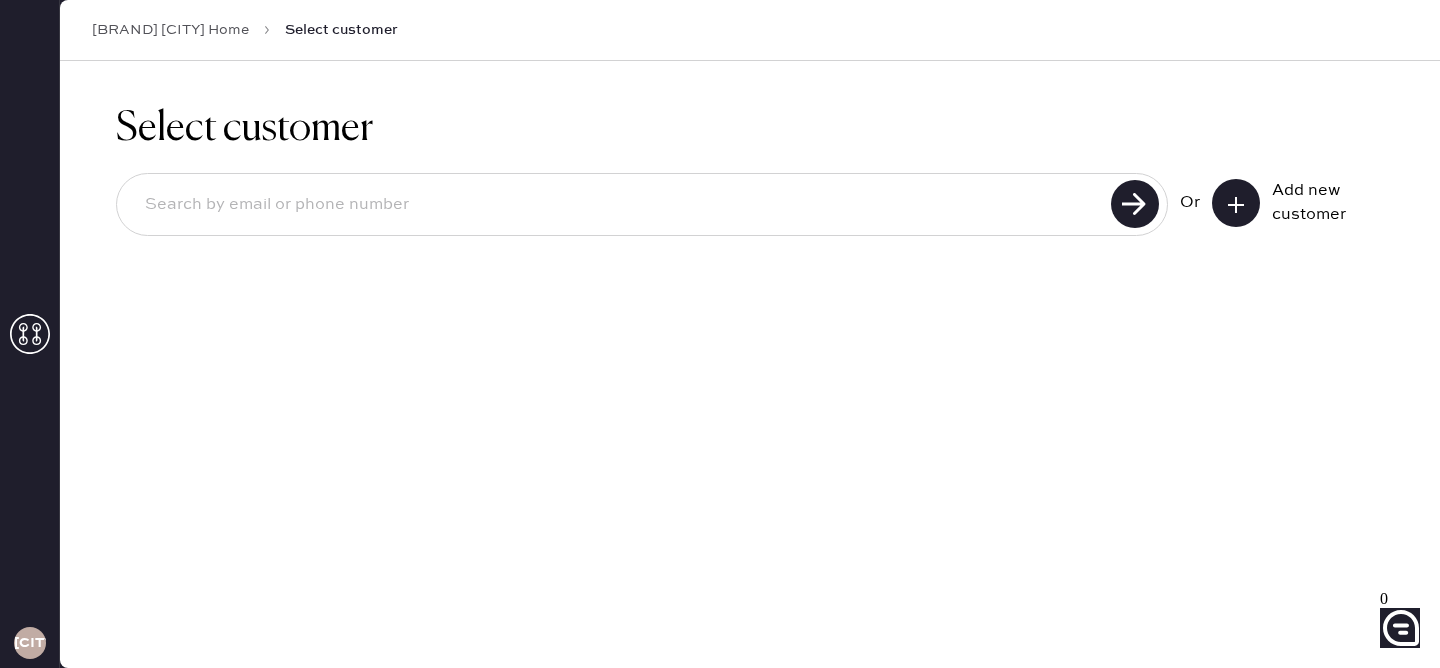 click at bounding box center [1236, 205] 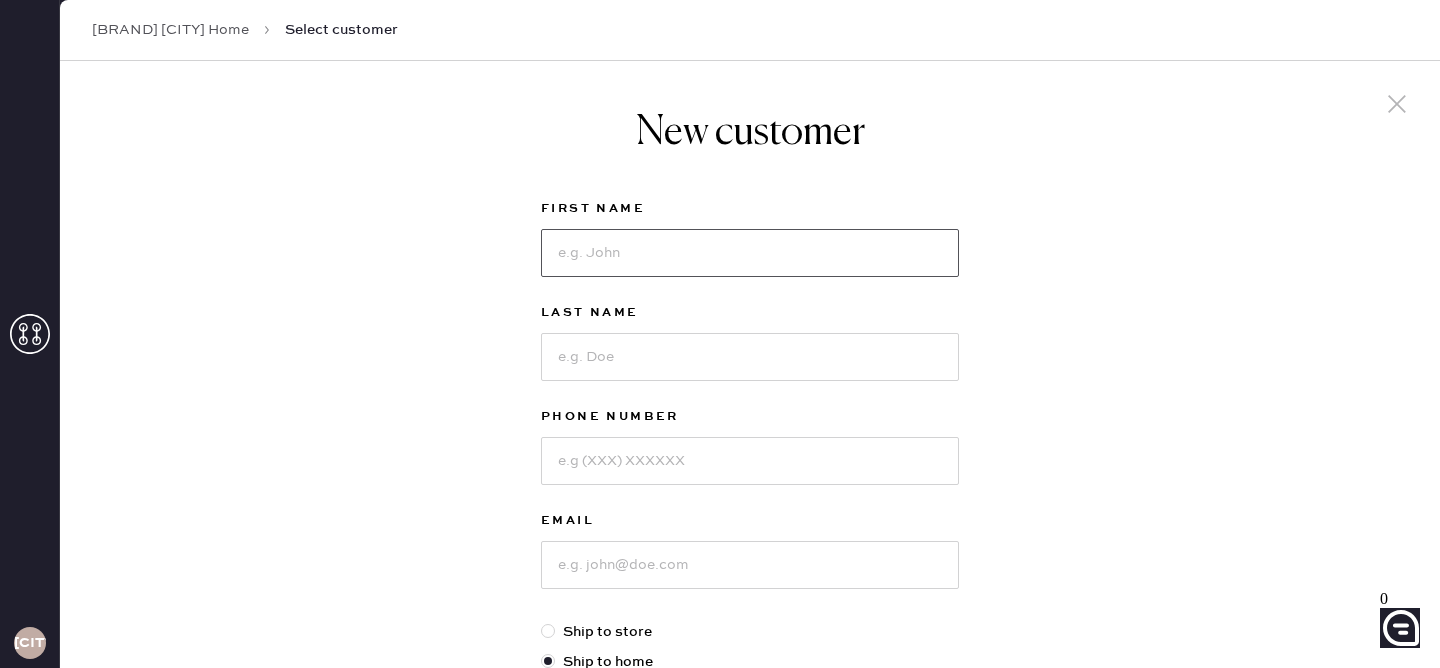 click at bounding box center [750, 253] 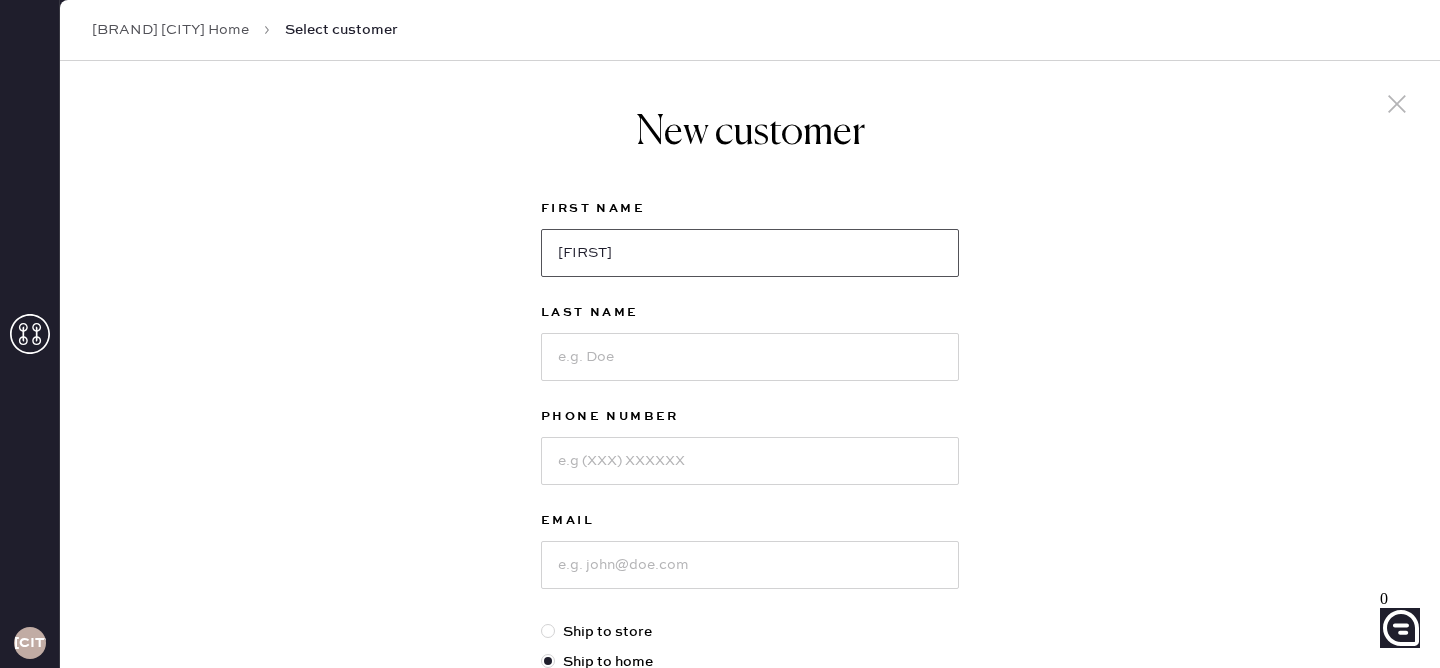 type on "[FIRST]" 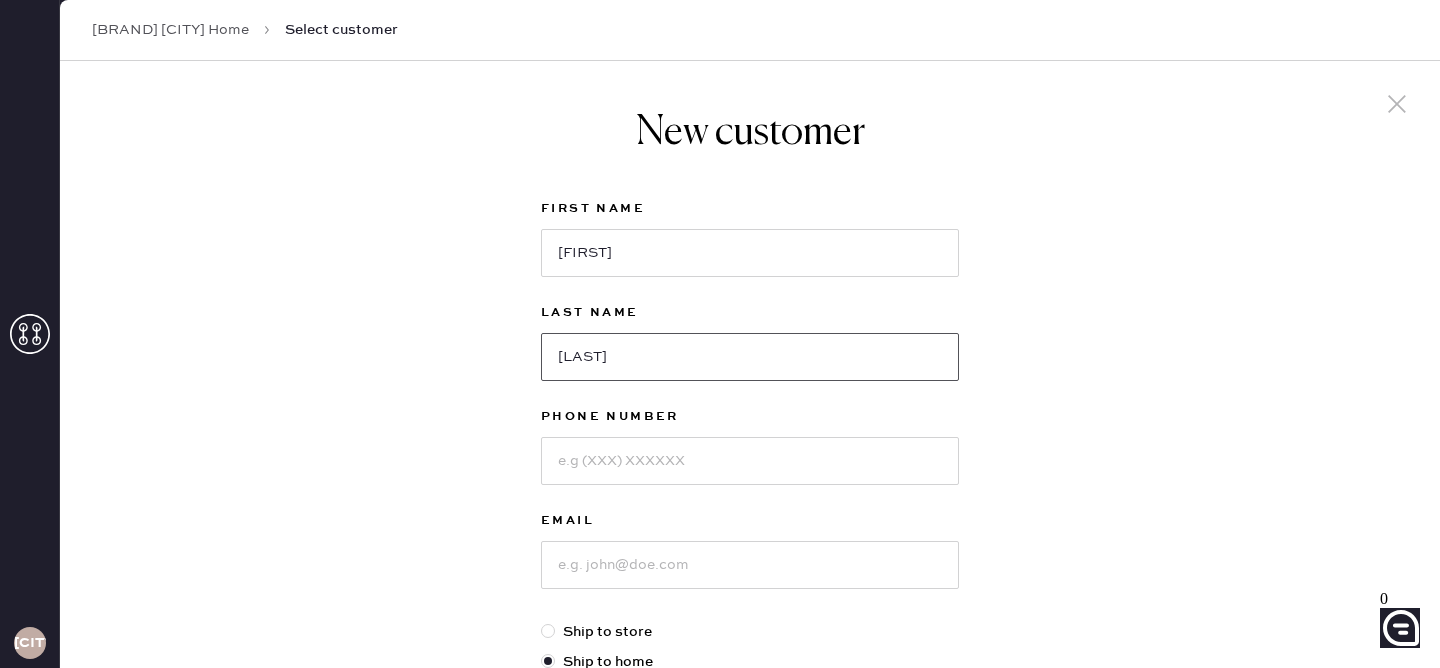 type on "[LAST]" 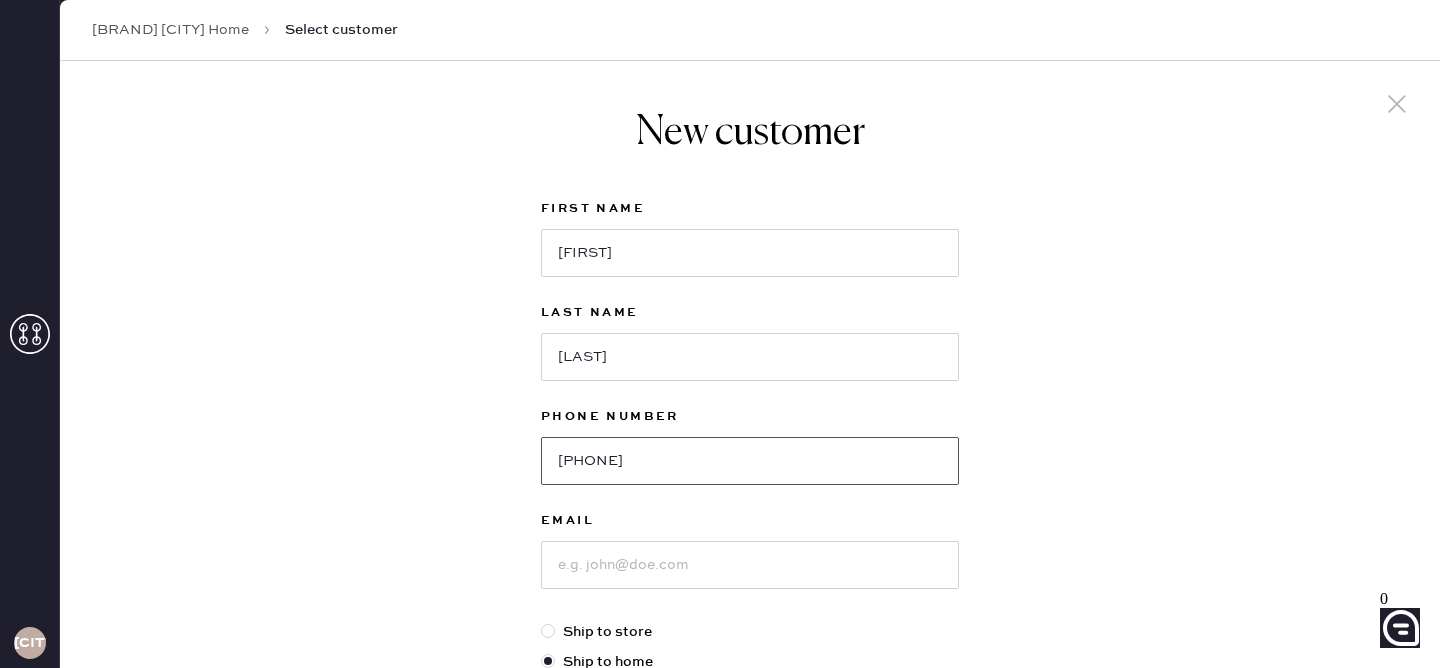 type on "[PHONE]" 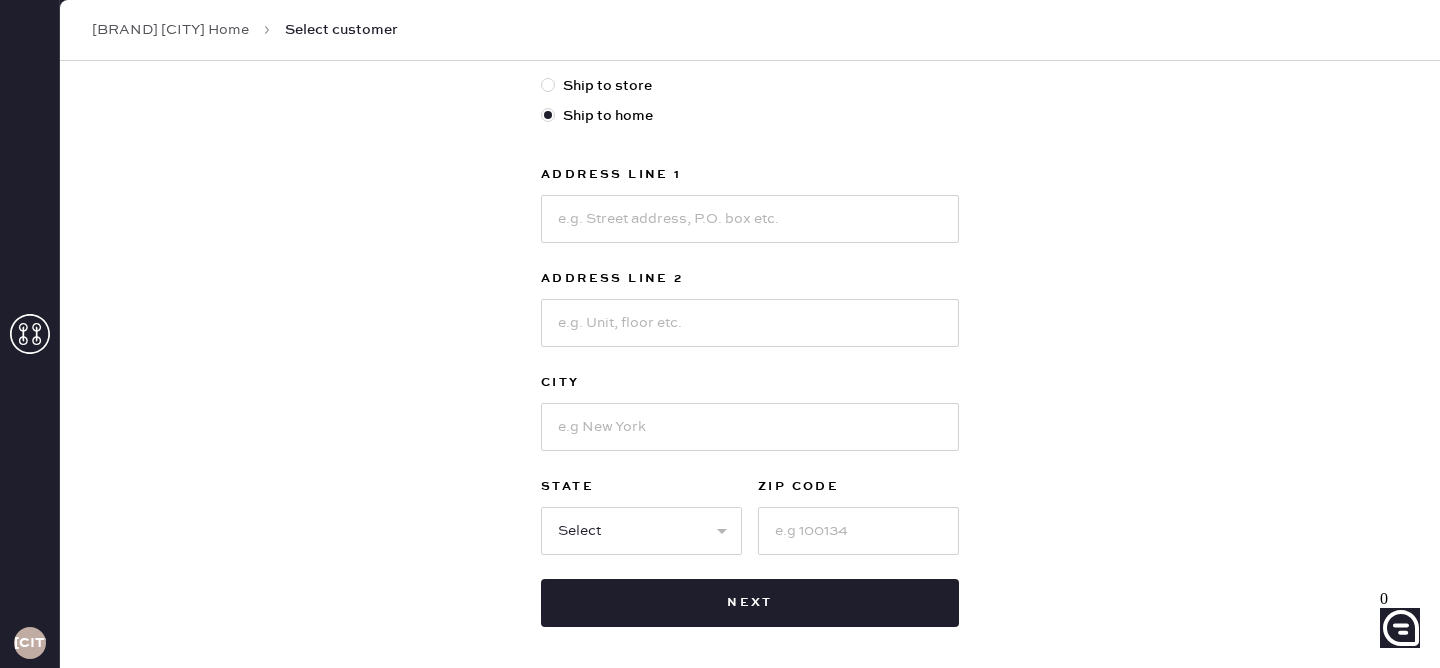 scroll, scrollTop: 549, scrollLeft: 0, axis: vertical 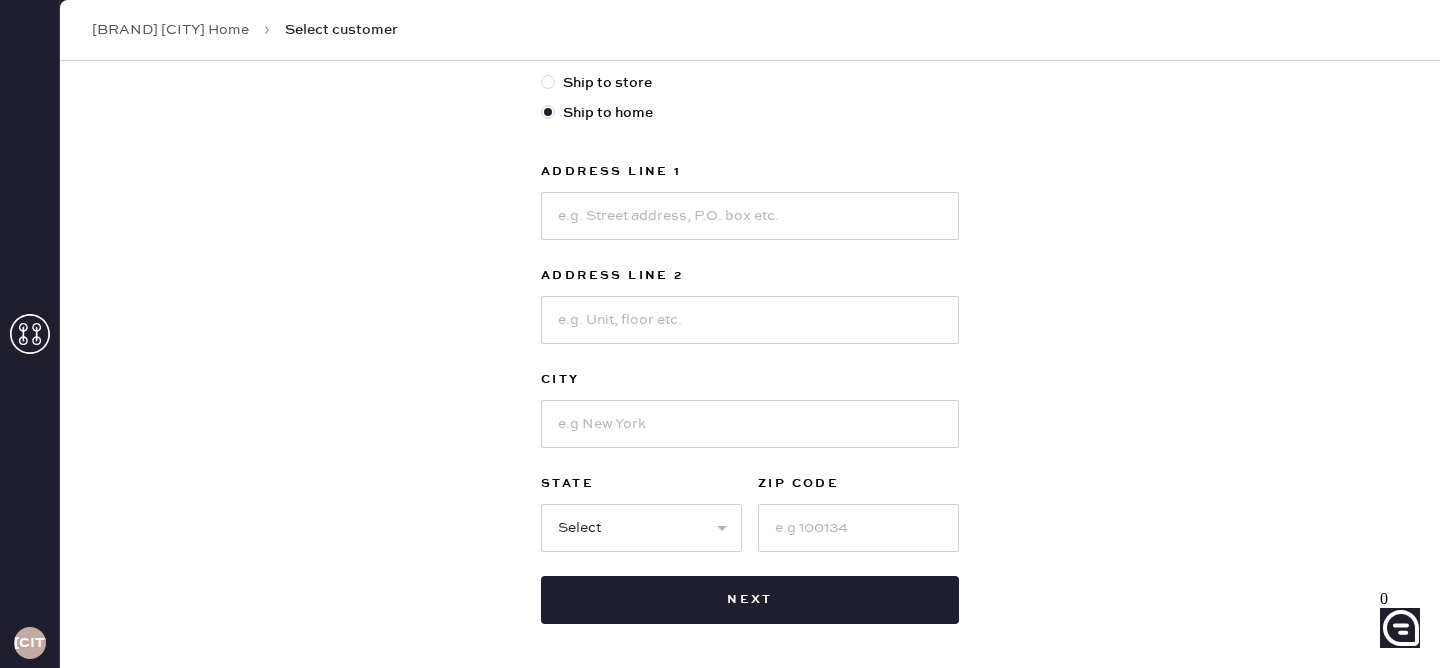 type on "[EMAIL]" 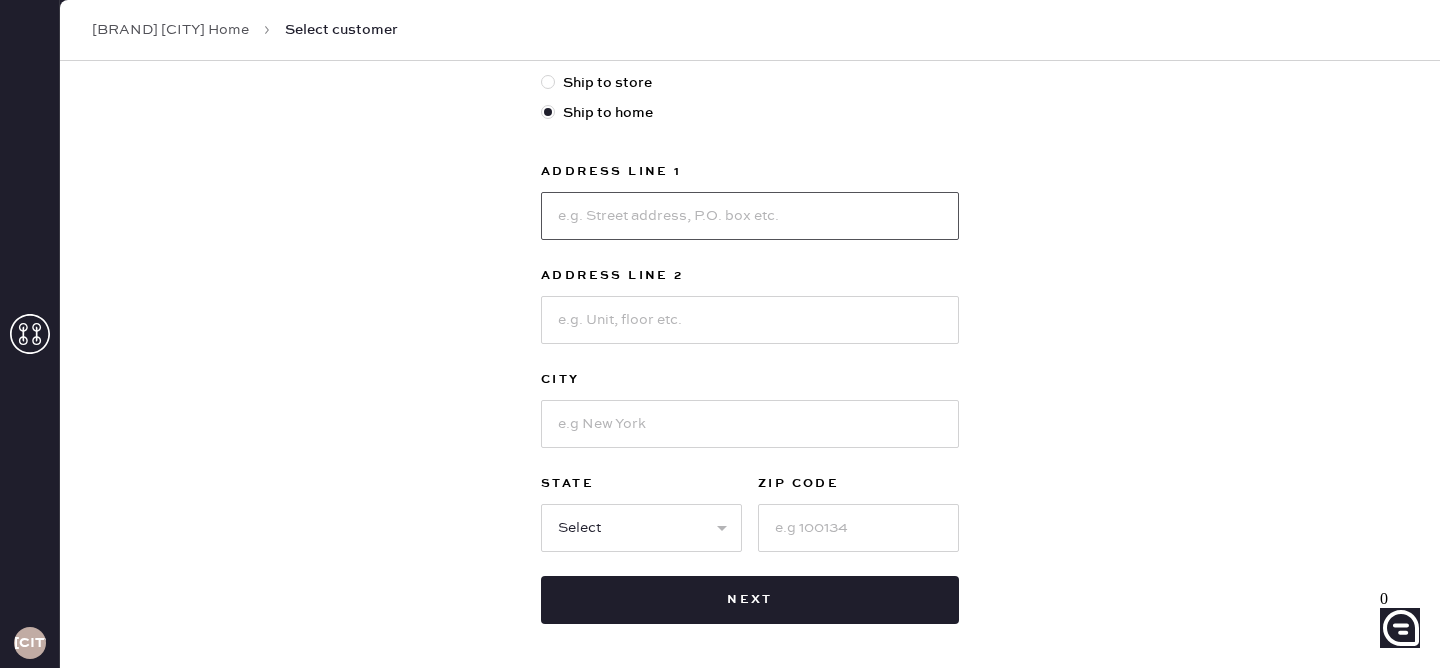 click at bounding box center [750, 216] 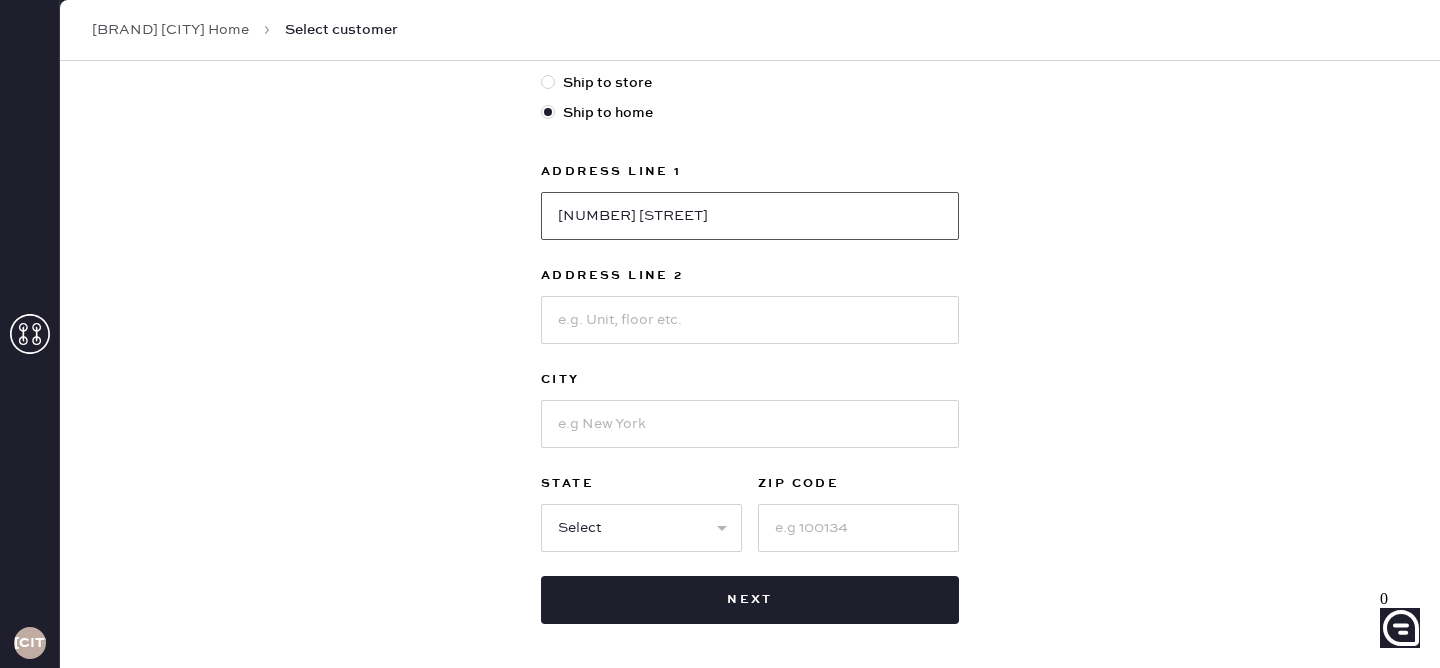 type on "[NUMBER] [STREET]" 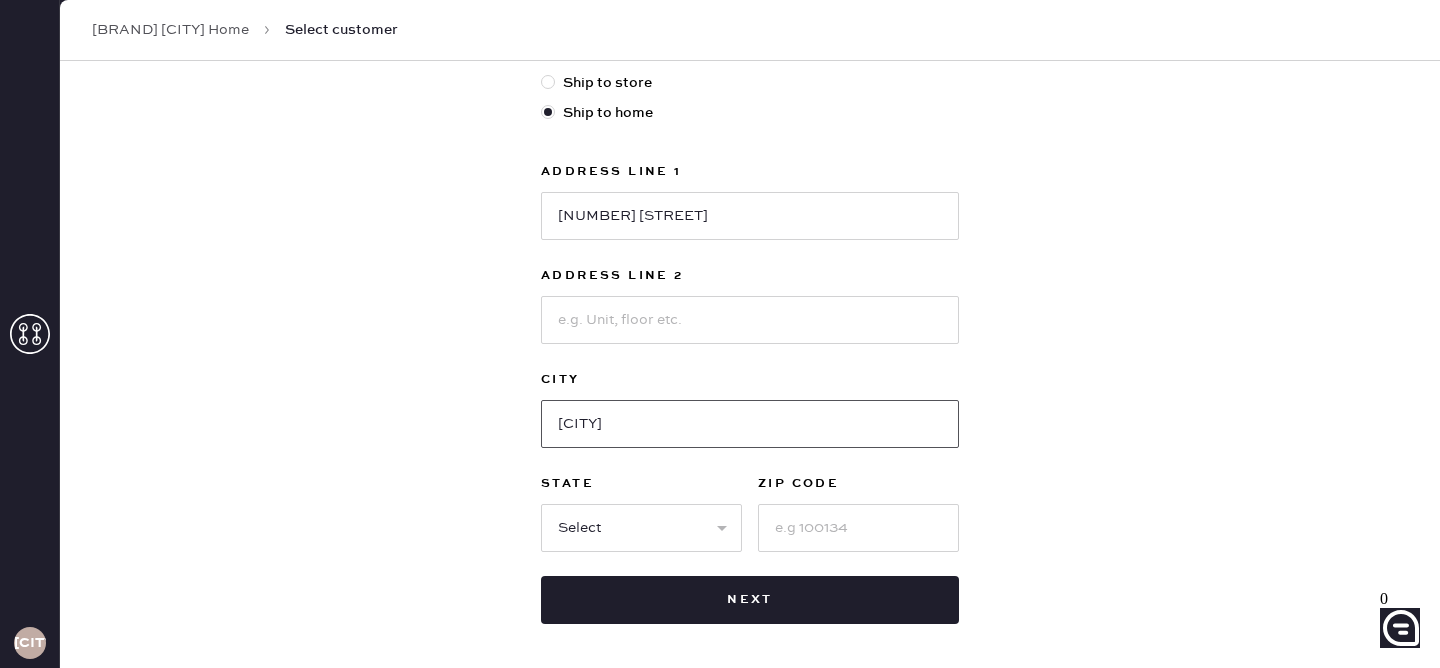 type on "[CITY]" 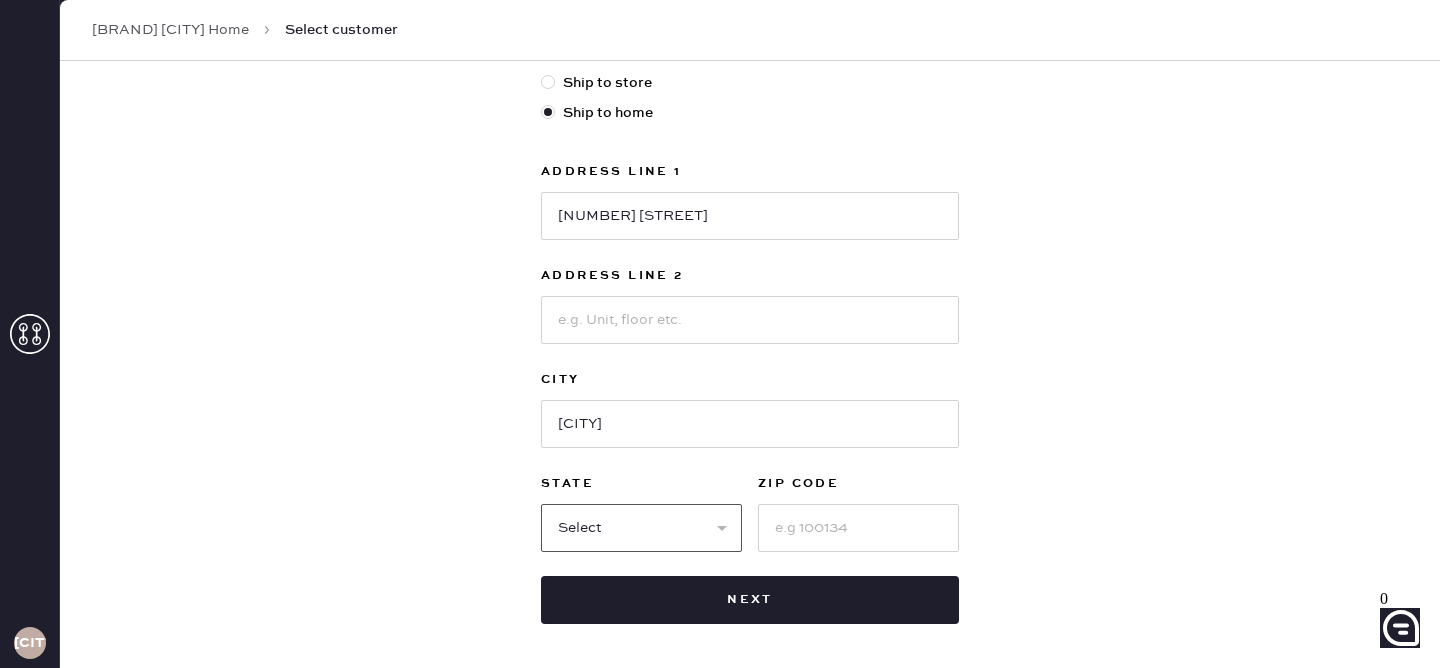 click on "Select AK AL AR AZ CA CO CT DC DE FL GA HI IA ID IL IN KS KY LA MA MD ME MI MN MO MS MT NC ND NE NH NJ NM NV NY OH OK OR PA RI SC SD TN TX UT VA VT WA WI WV WY" at bounding box center [641, 528] 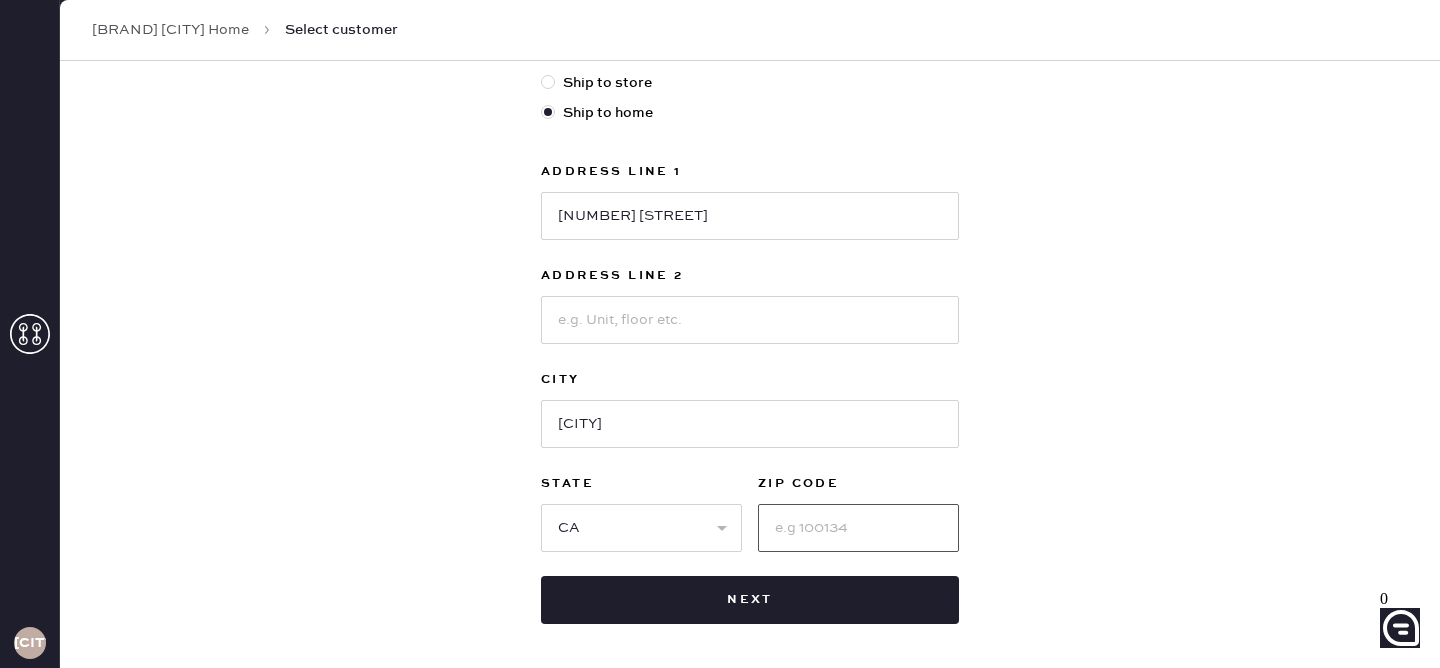 click at bounding box center [858, 528] 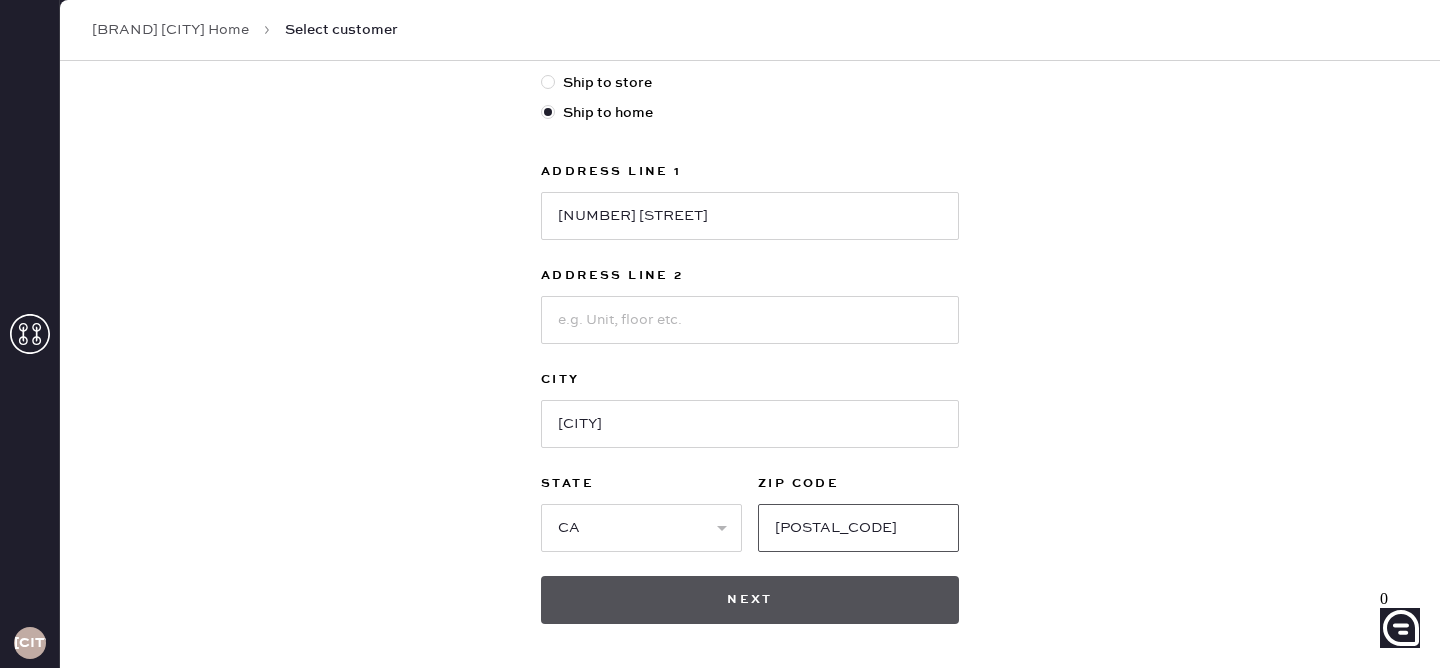 type on "[POSTAL_CODE]" 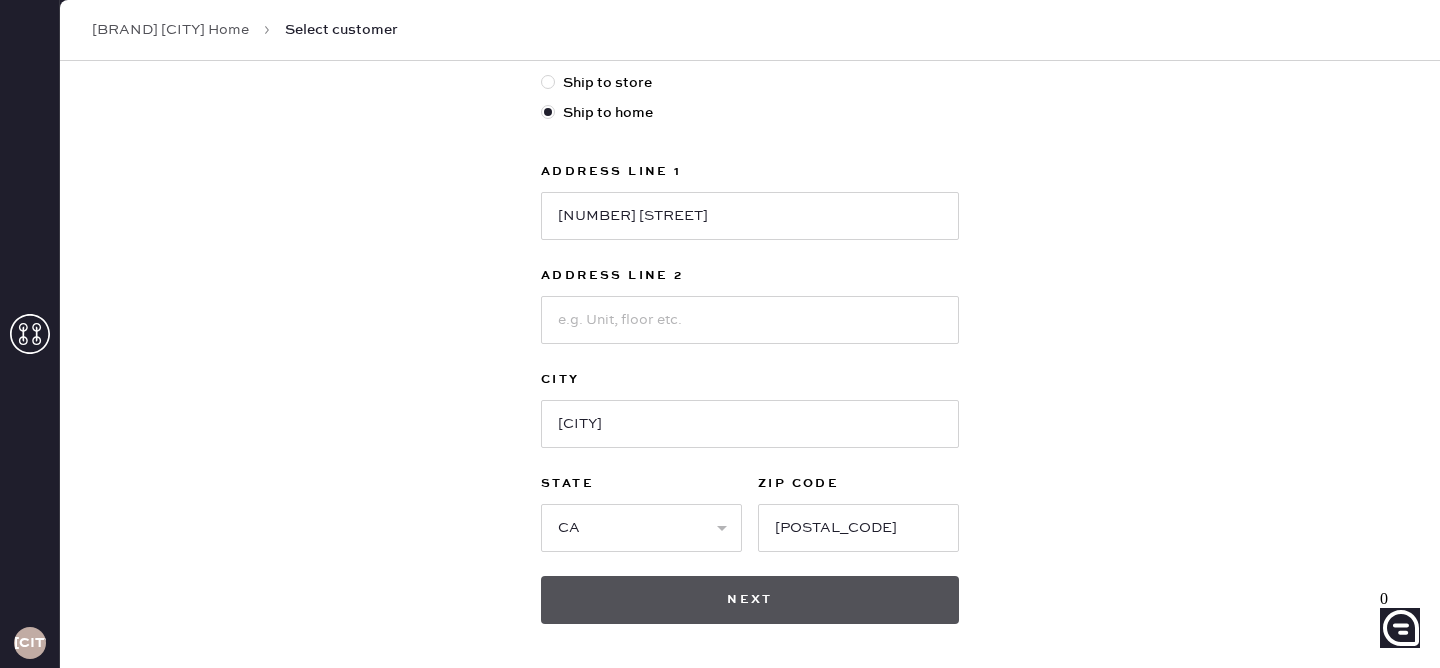 click on "Next" at bounding box center [750, 600] 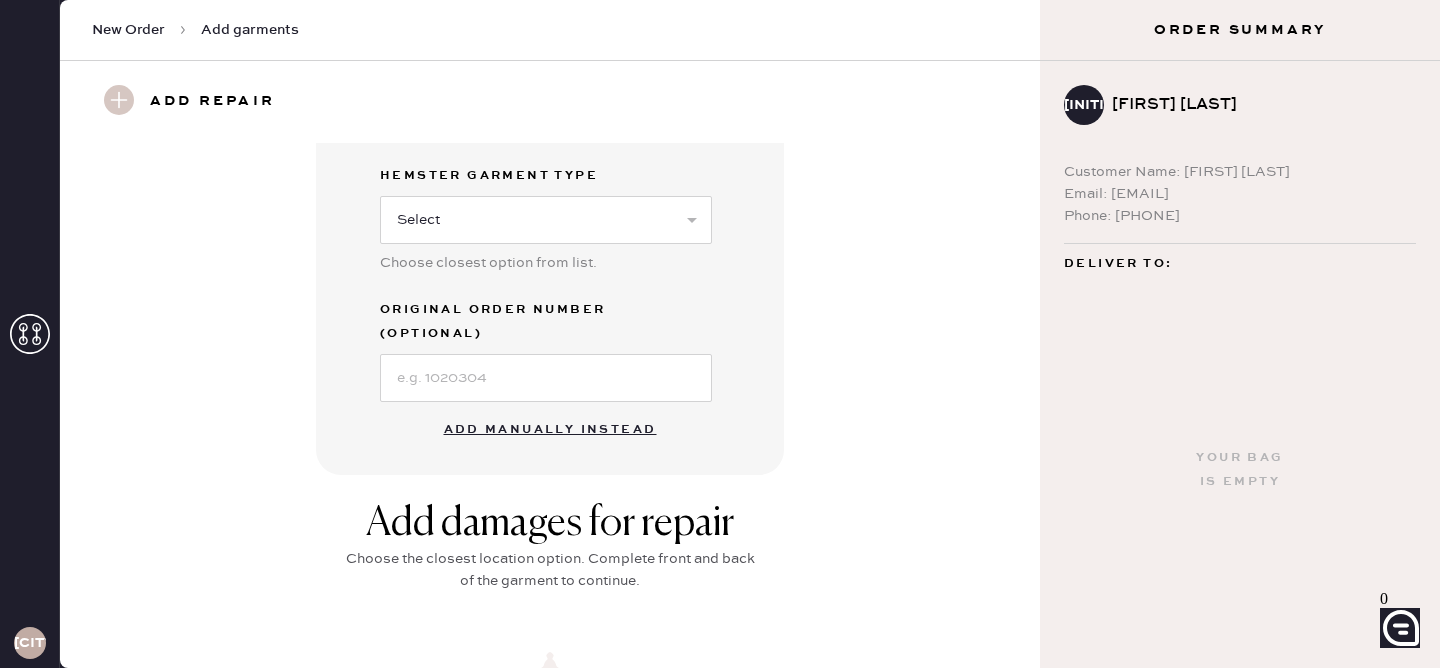 scroll, scrollTop: 766, scrollLeft: 0, axis: vertical 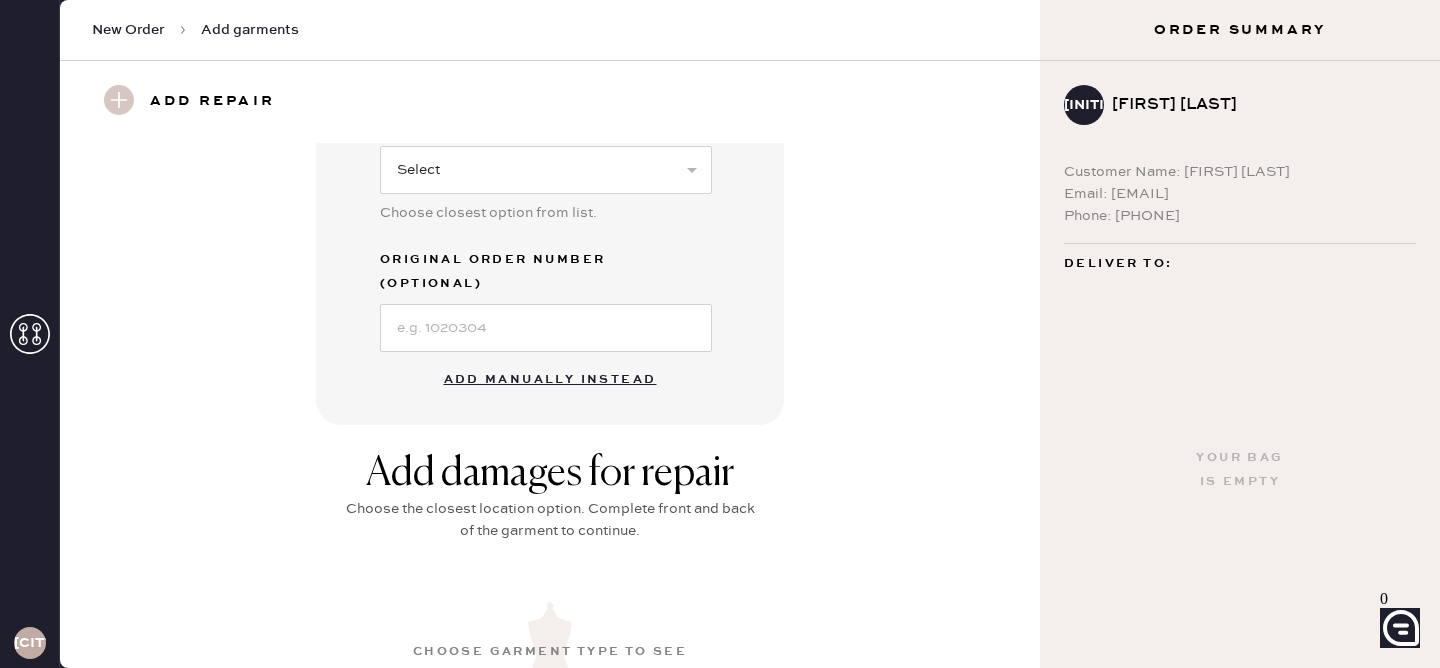 click on "Add manually instead" at bounding box center (550, 380) 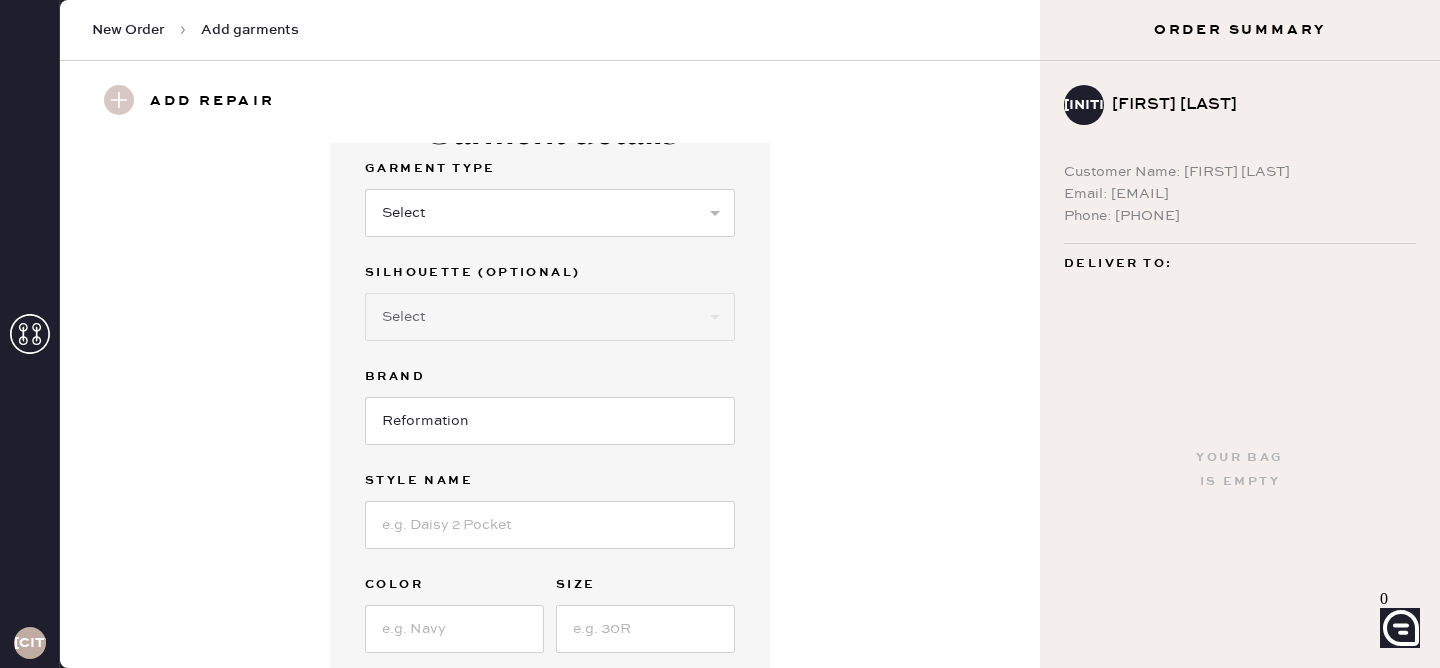 scroll, scrollTop: 0, scrollLeft: 0, axis: both 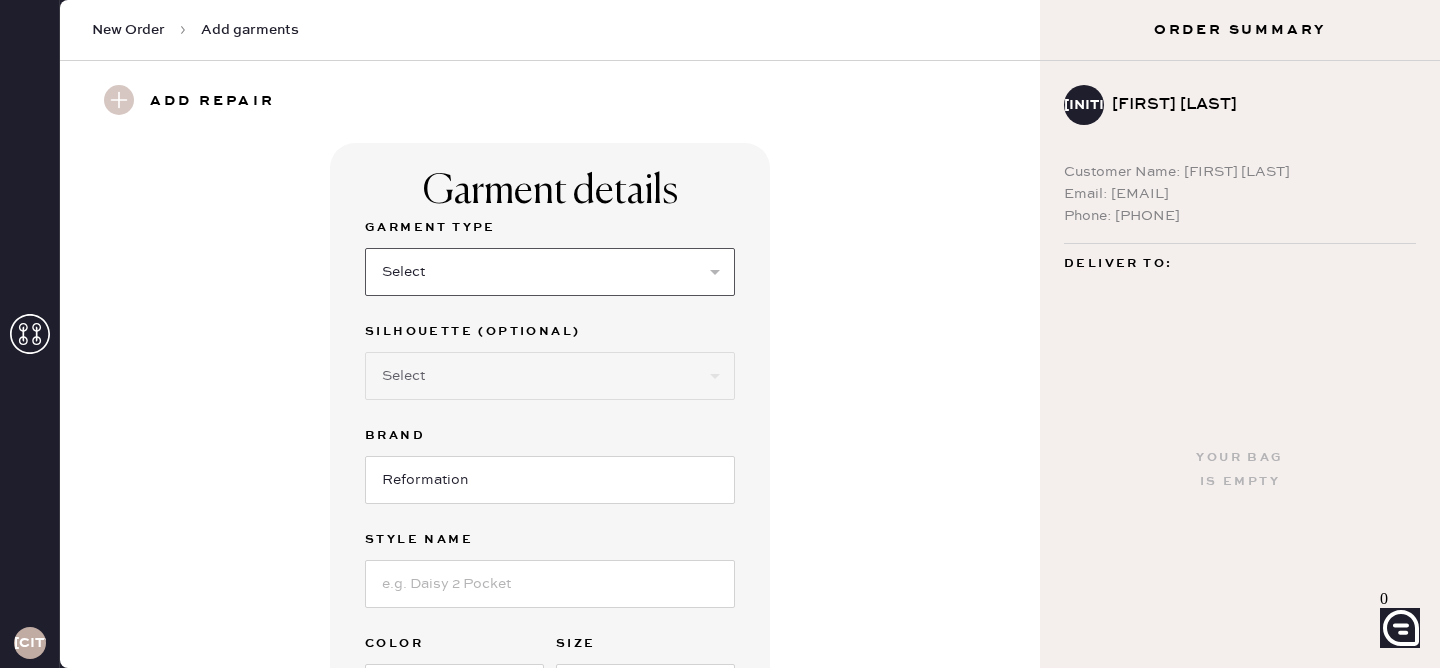 click on "Select Basic Skirt Jeans Leggings Pants Shorts Basic Sleeved Dress Basic Sleeveless Dress Basic Strap Dress Strap Jumpsuit Button Down Top Sleeved Top Sleeveless Top" at bounding box center (550, 272) 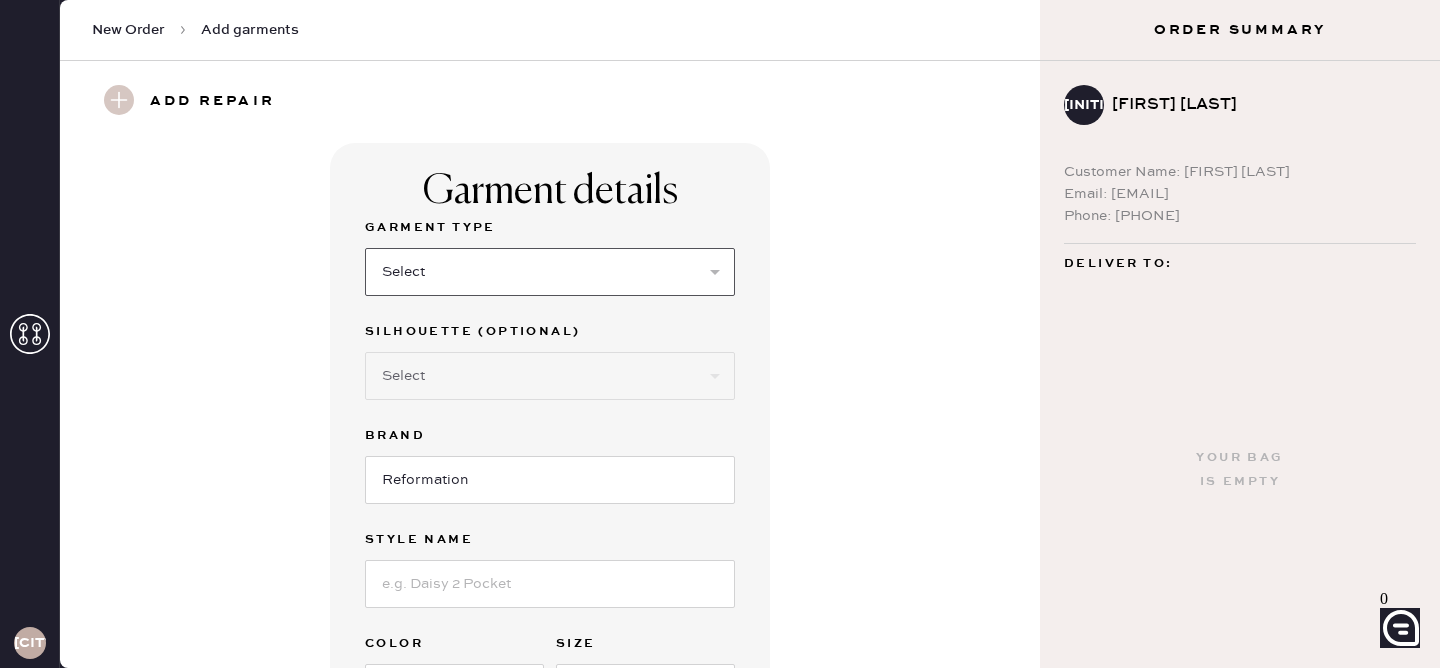 select on "2" 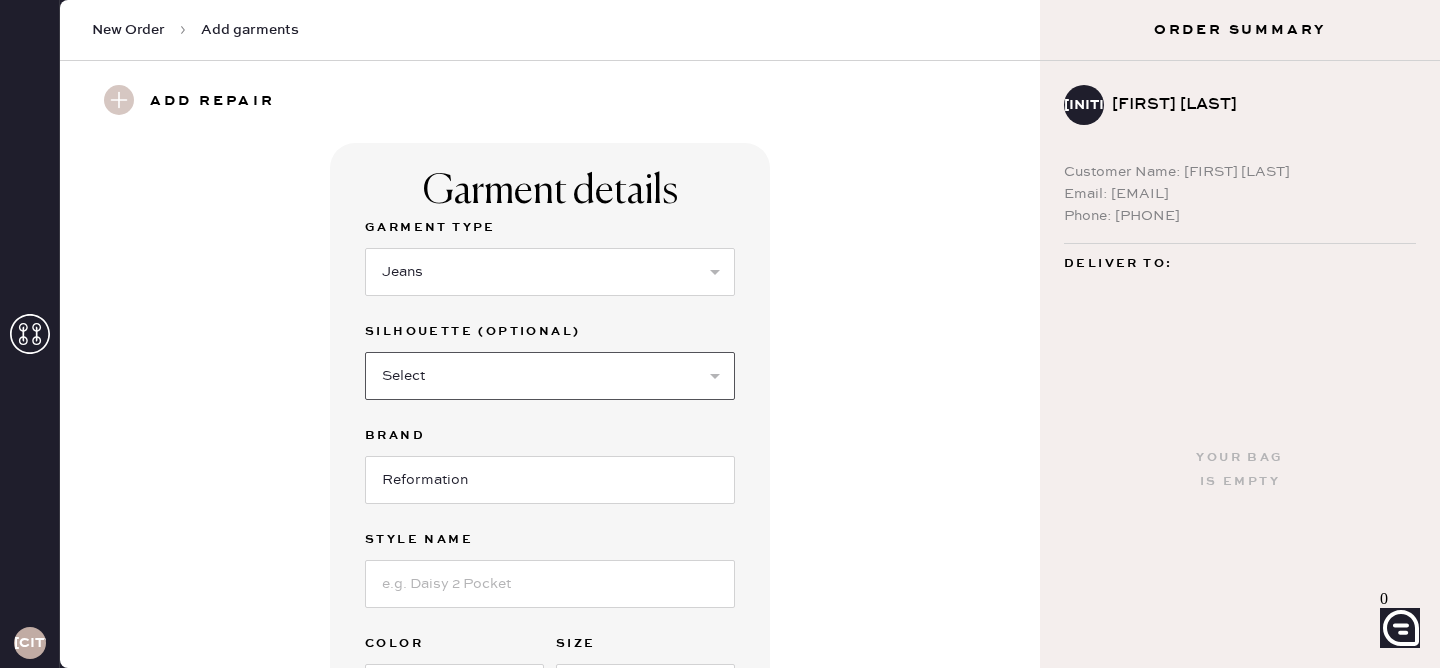 click on "Select Shorts Cropped Flare Boot Cut Straight Skinny Other" at bounding box center [550, 376] 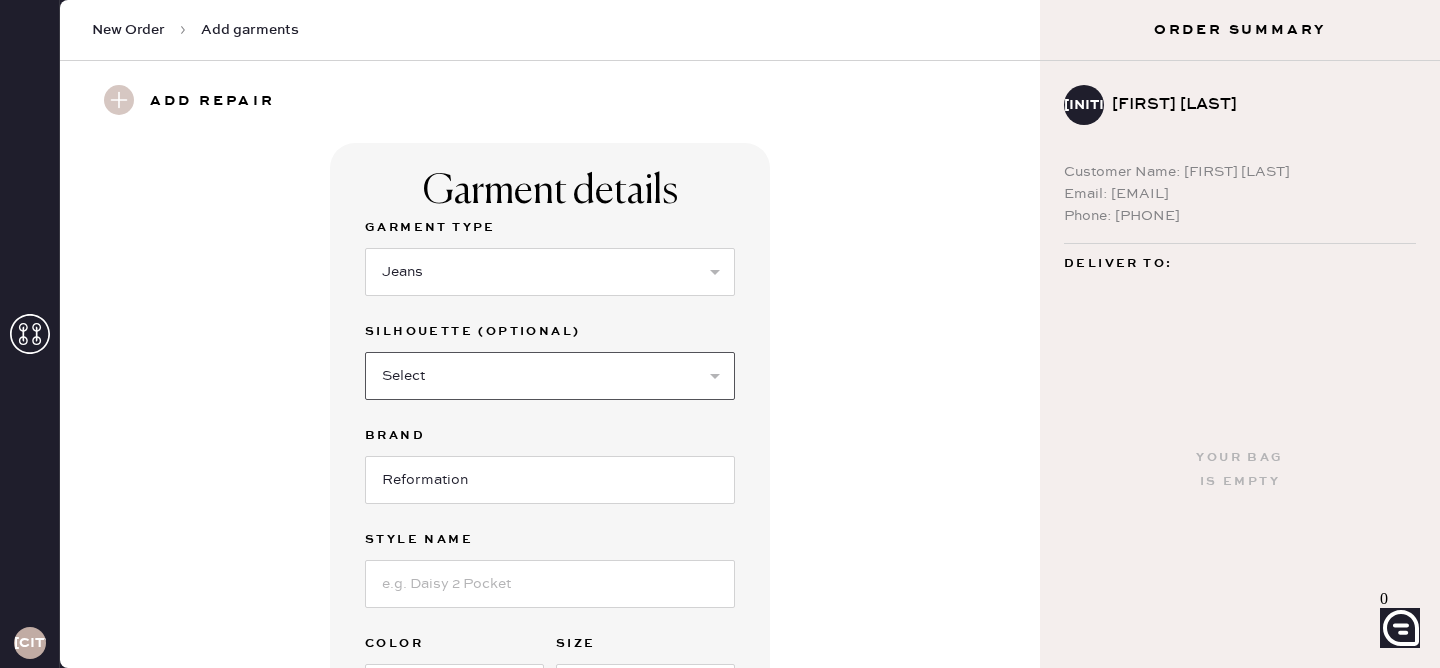 select on "5" 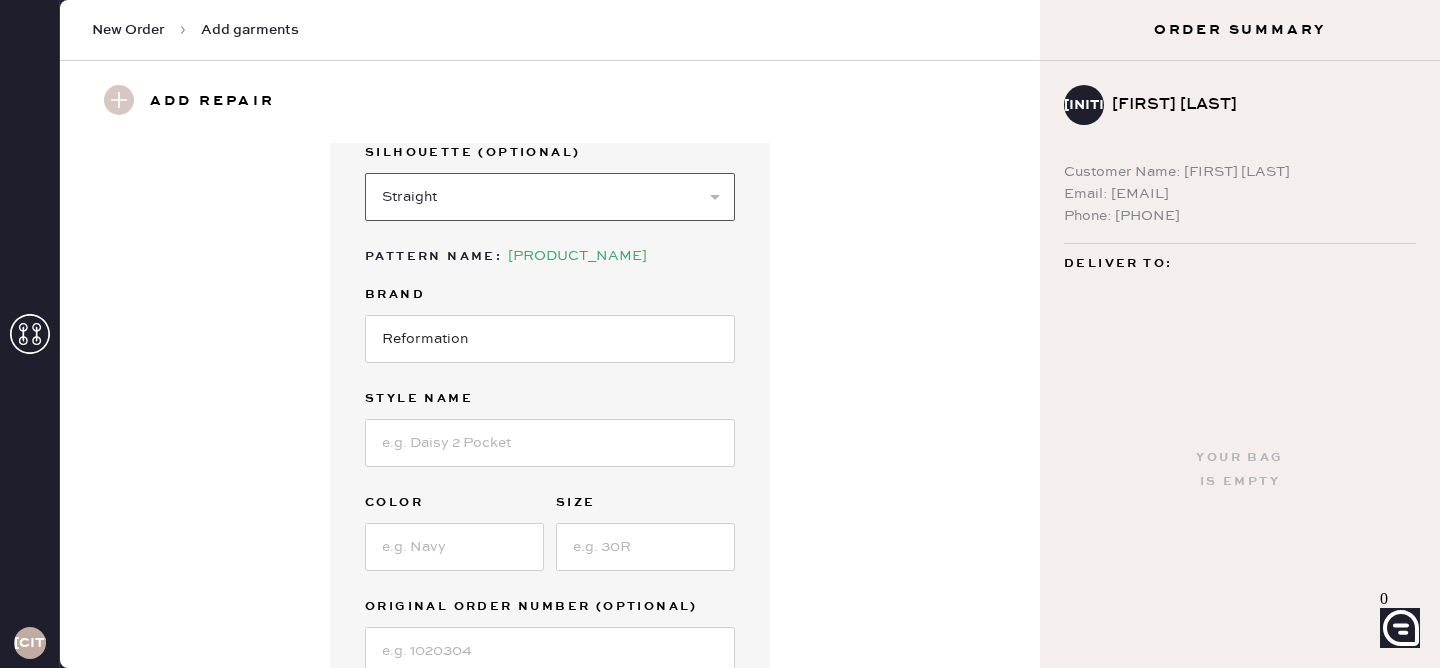 scroll, scrollTop: 182, scrollLeft: 0, axis: vertical 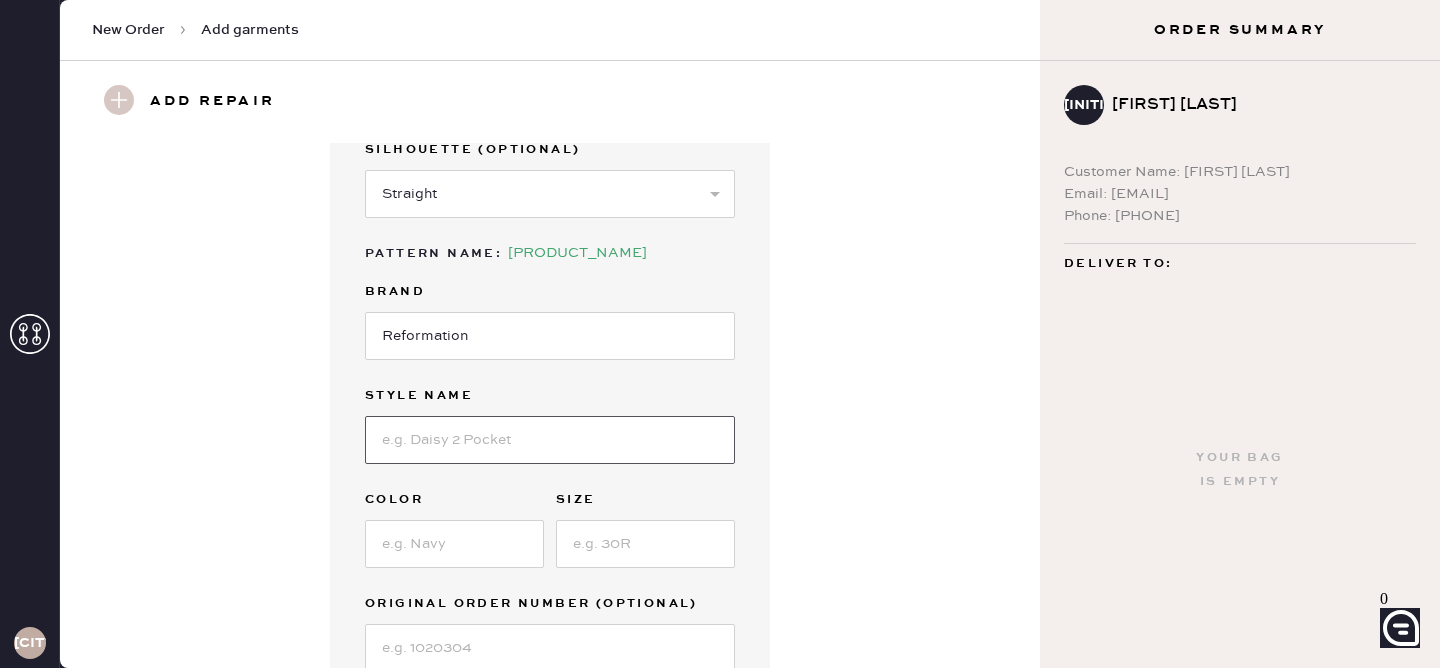 click at bounding box center [550, 440] 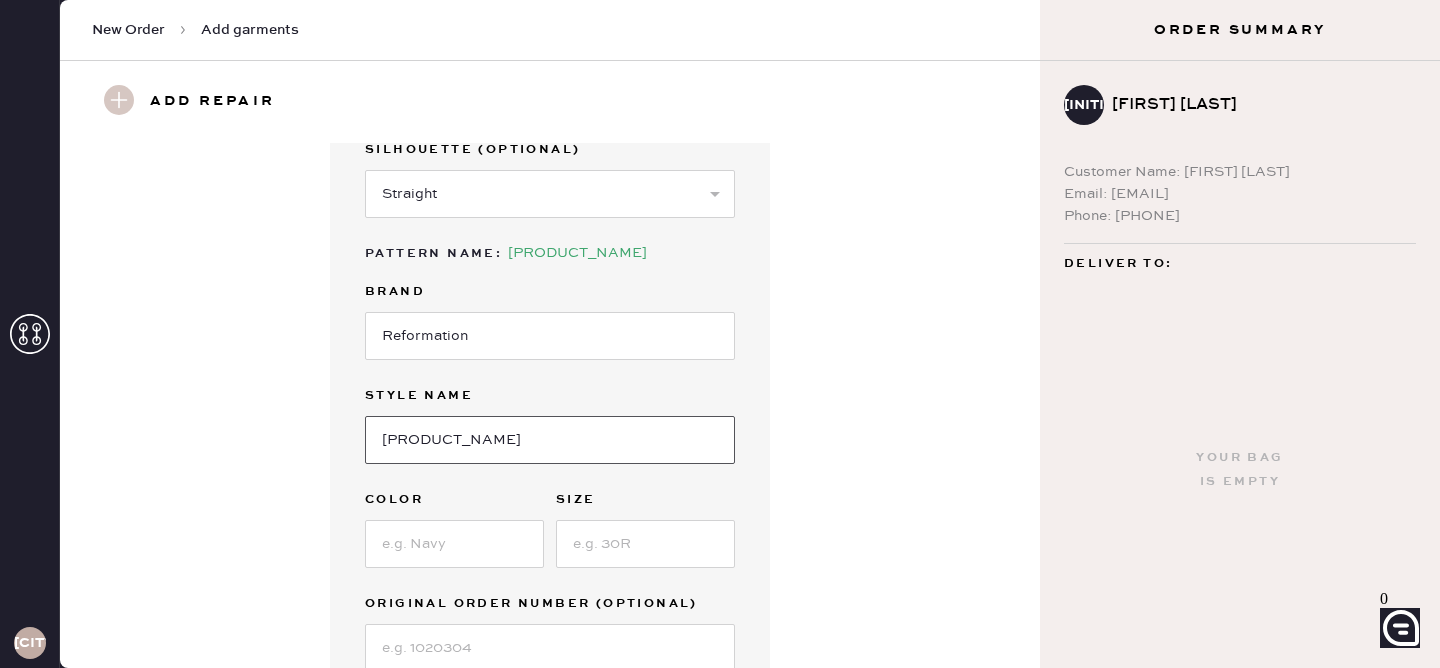 type on "[PRODUCT_NAME]" 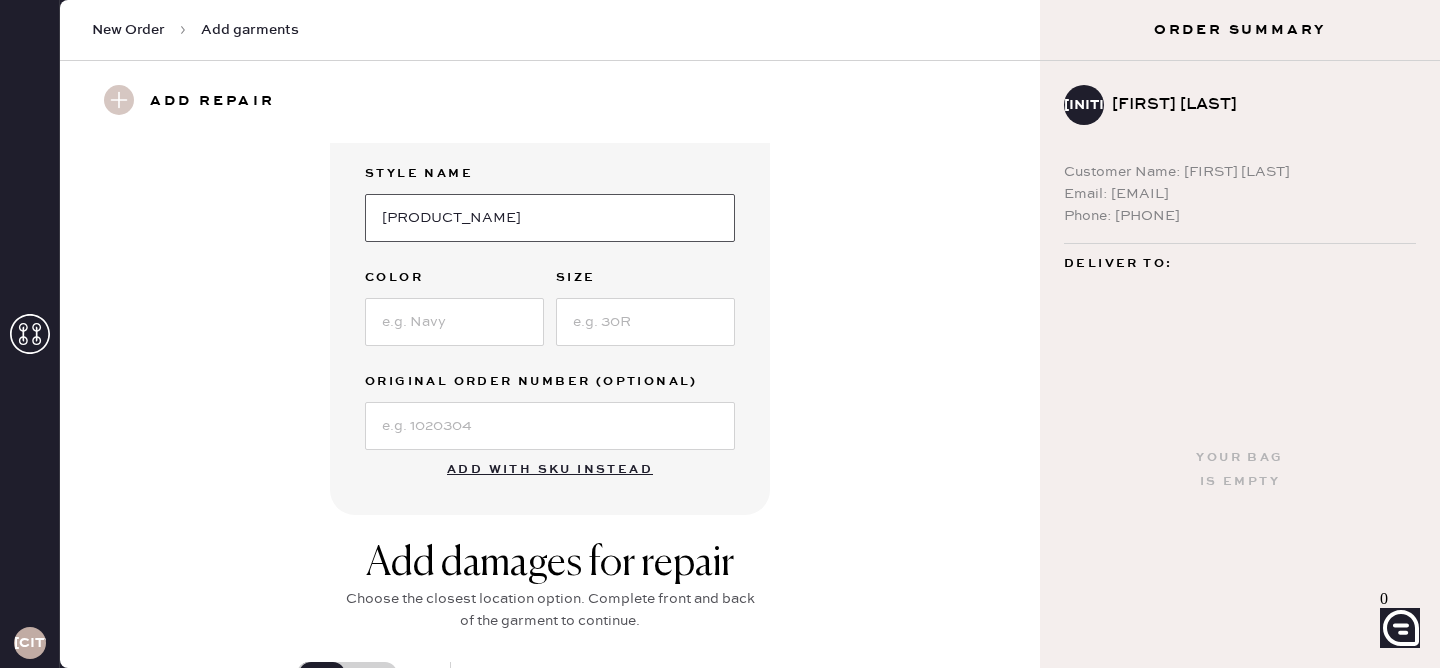 scroll, scrollTop: 416, scrollLeft: 0, axis: vertical 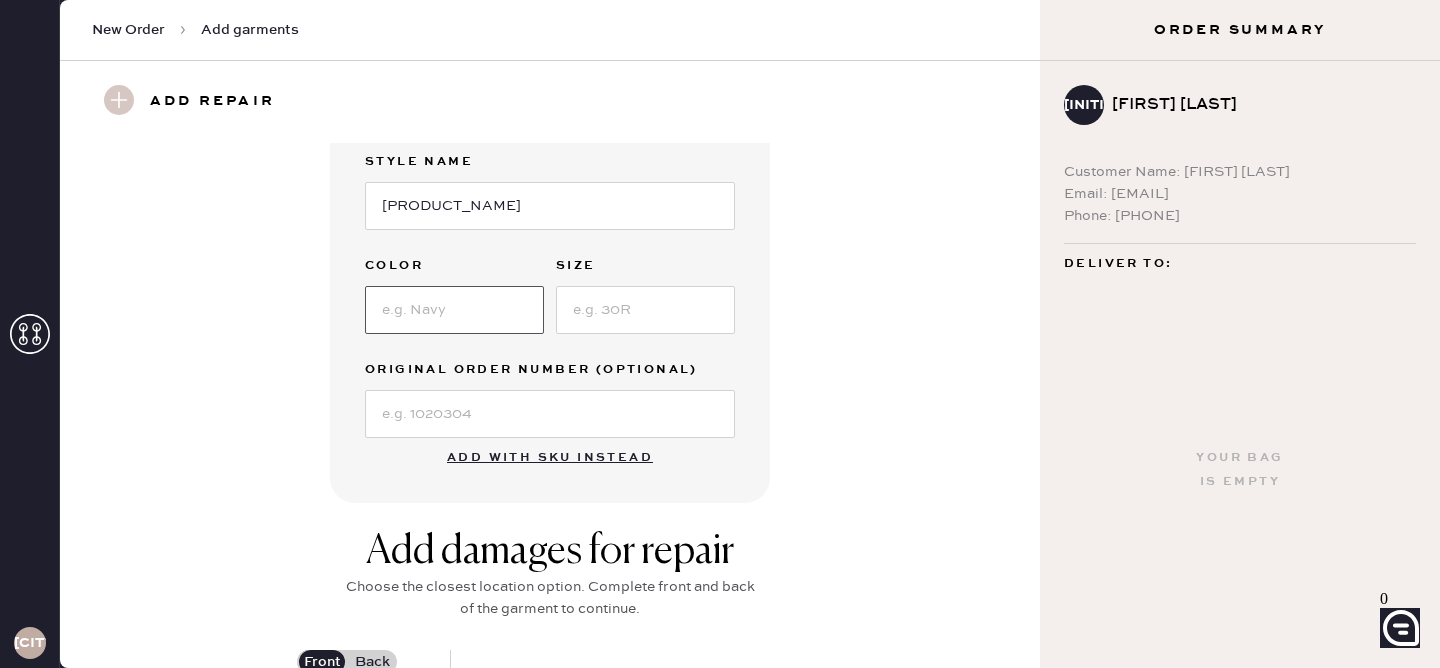 click at bounding box center (454, 310) 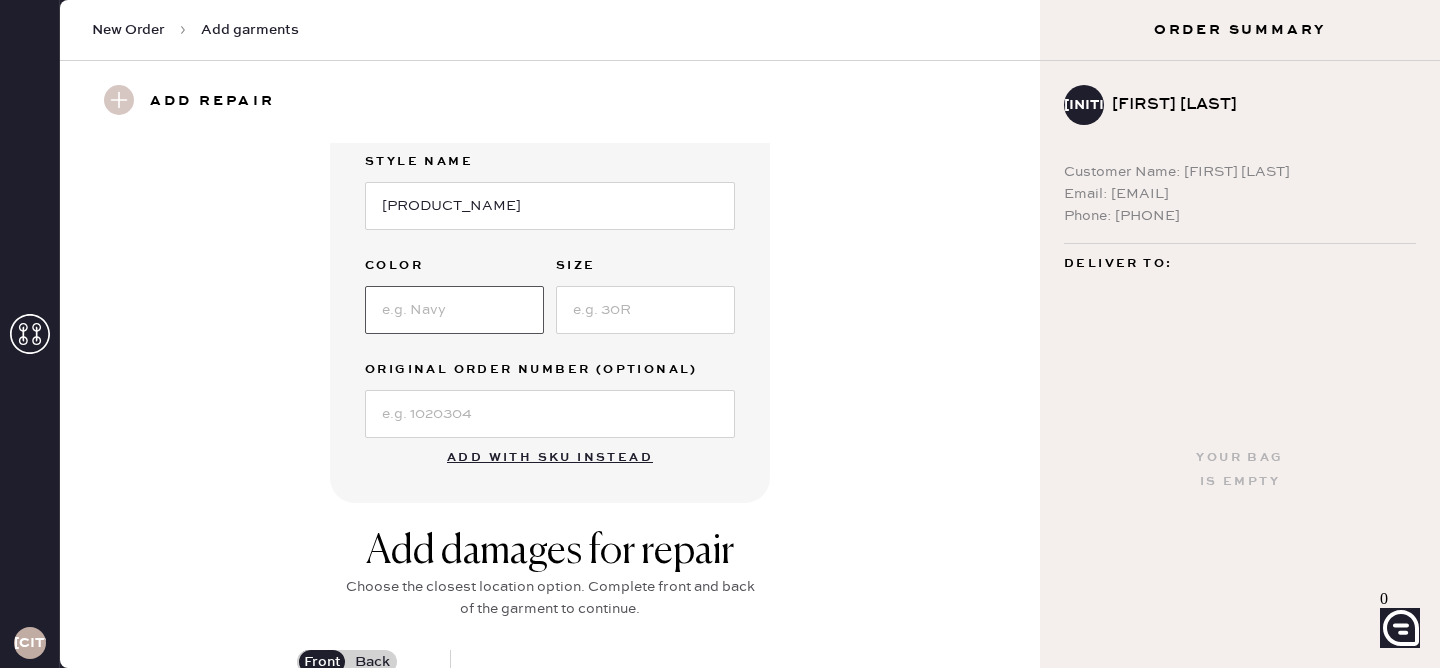 type on "[STATE]" 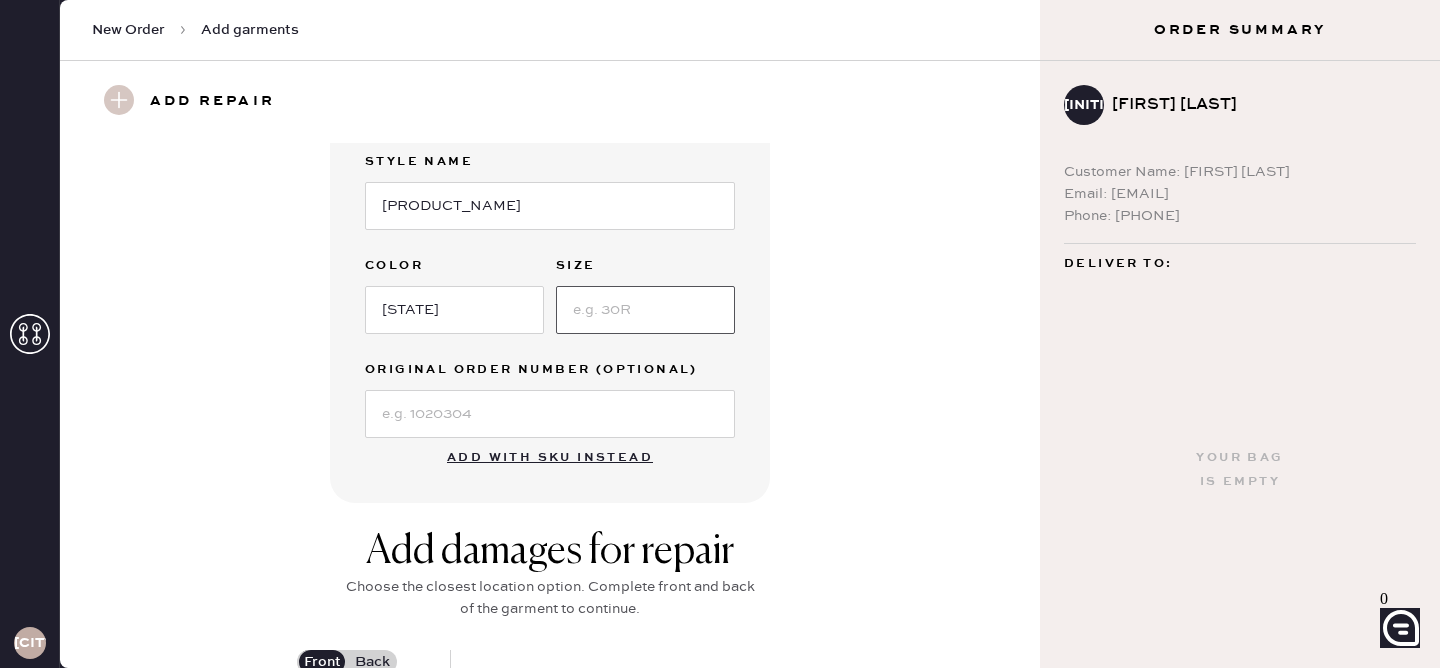 click at bounding box center (645, 310) 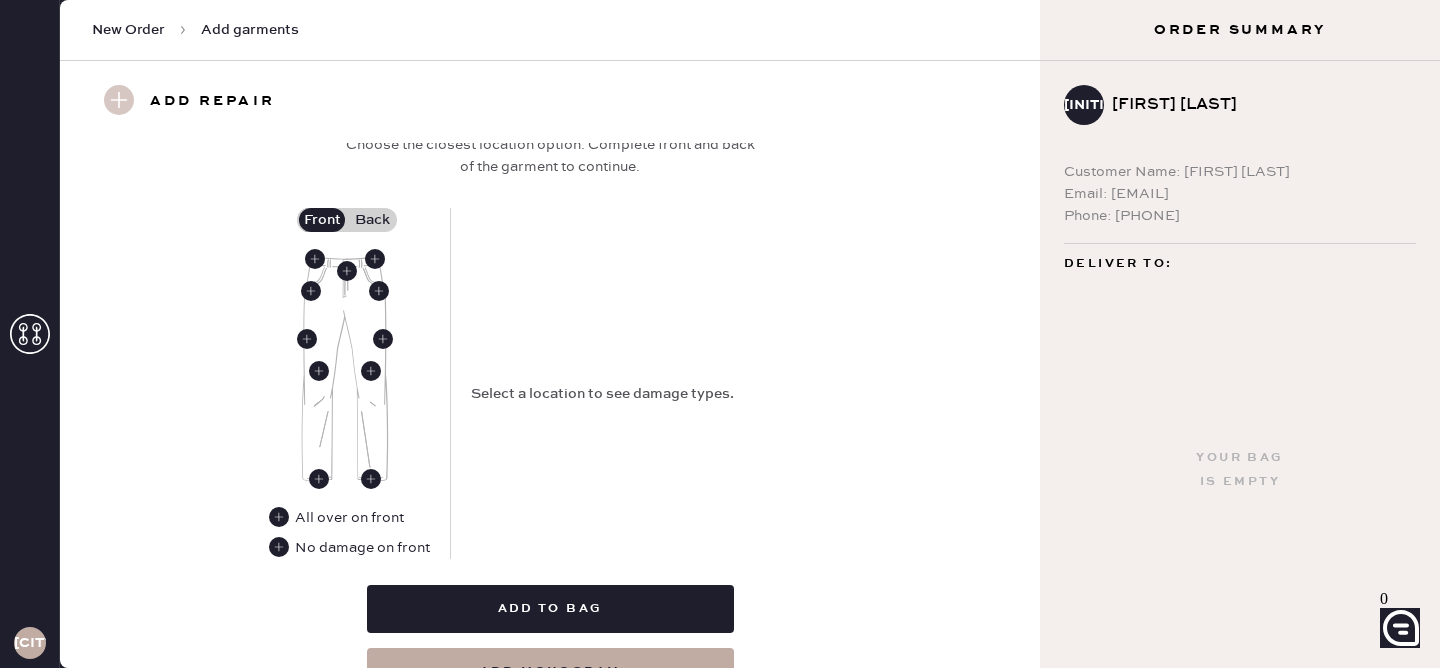 scroll, scrollTop: 865, scrollLeft: 0, axis: vertical 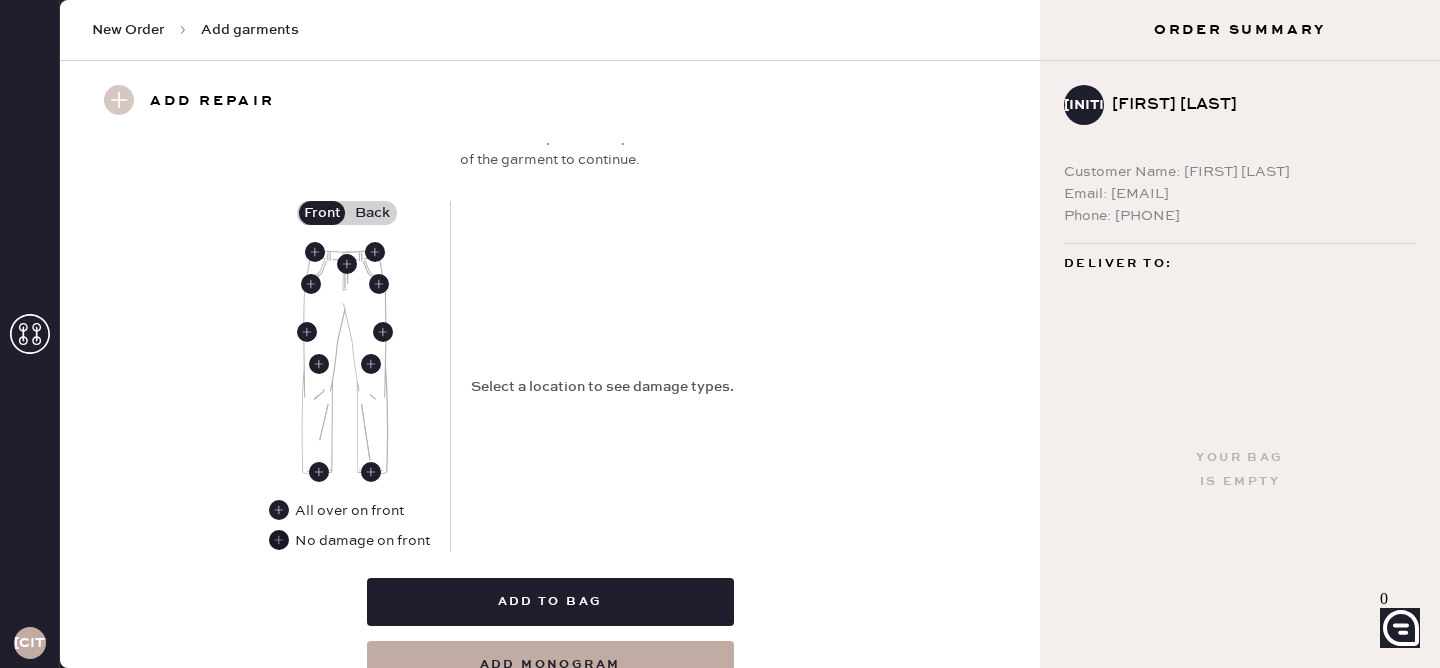 type on "[AGE]" 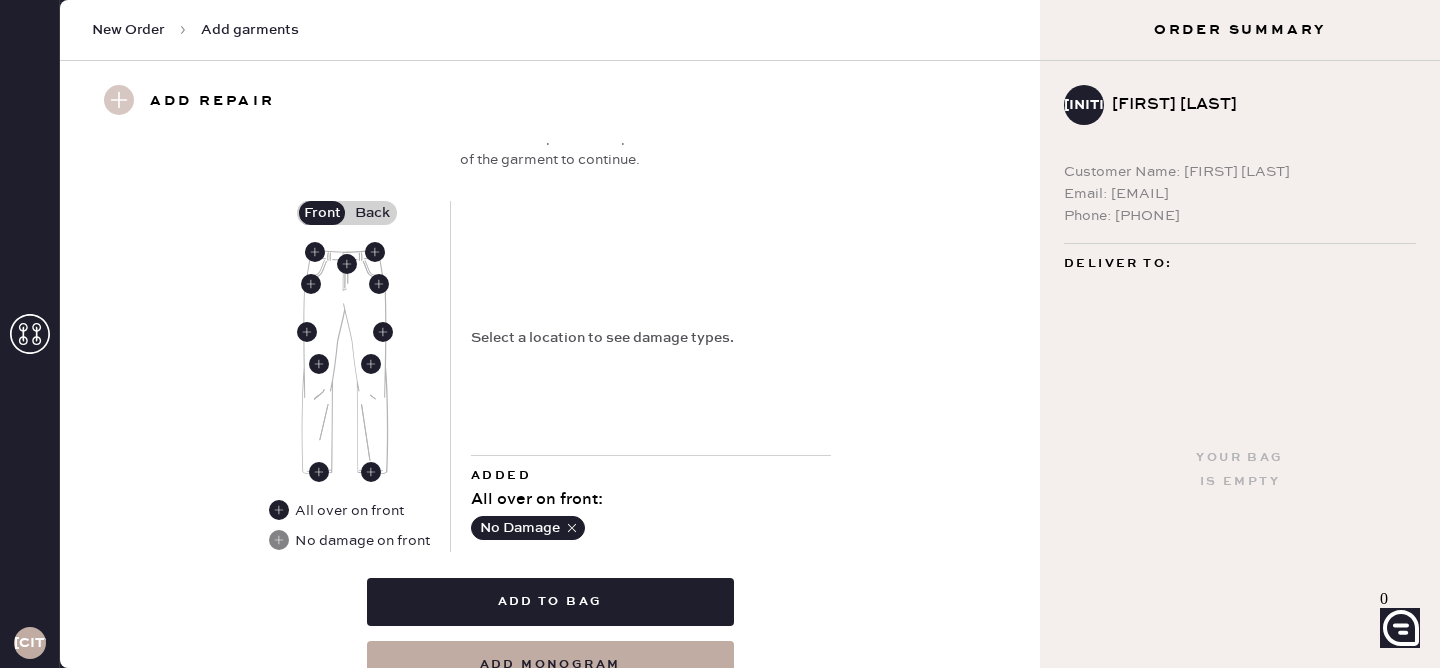 click on "Back" at bounding box center [372, 213] 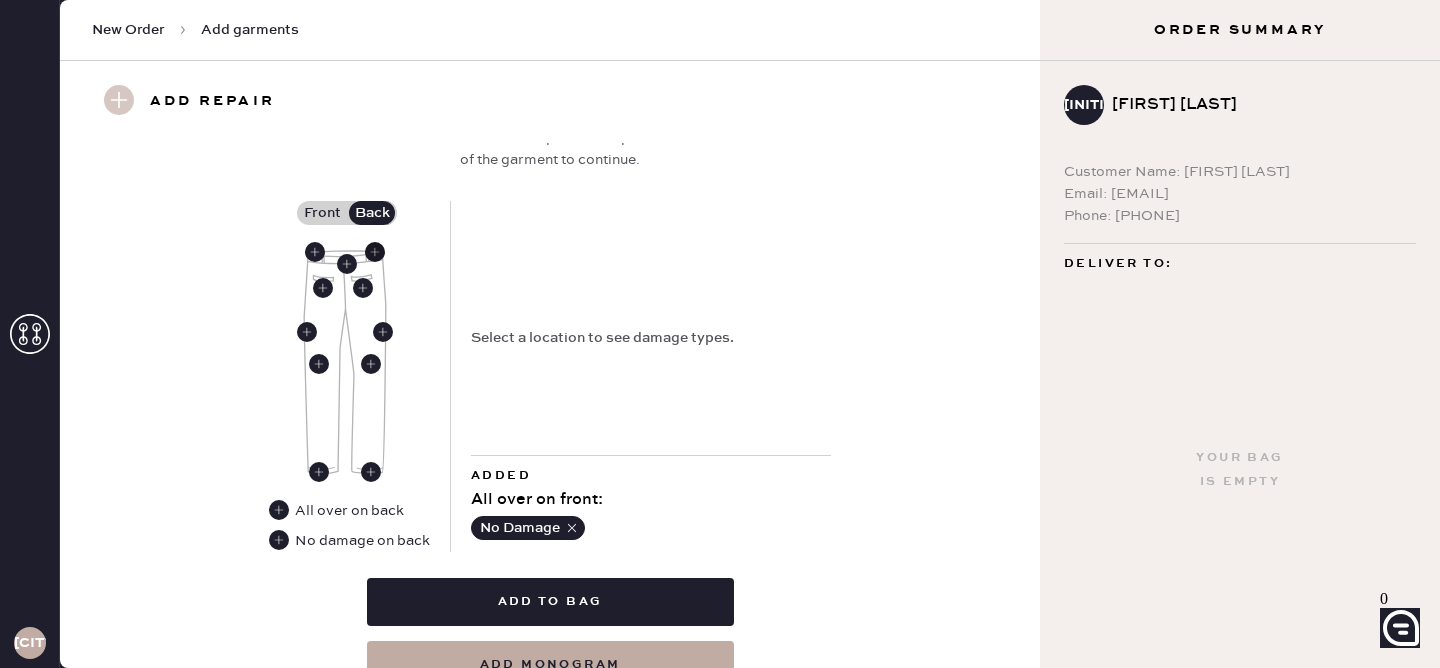 click at bounding box center (375, 252) 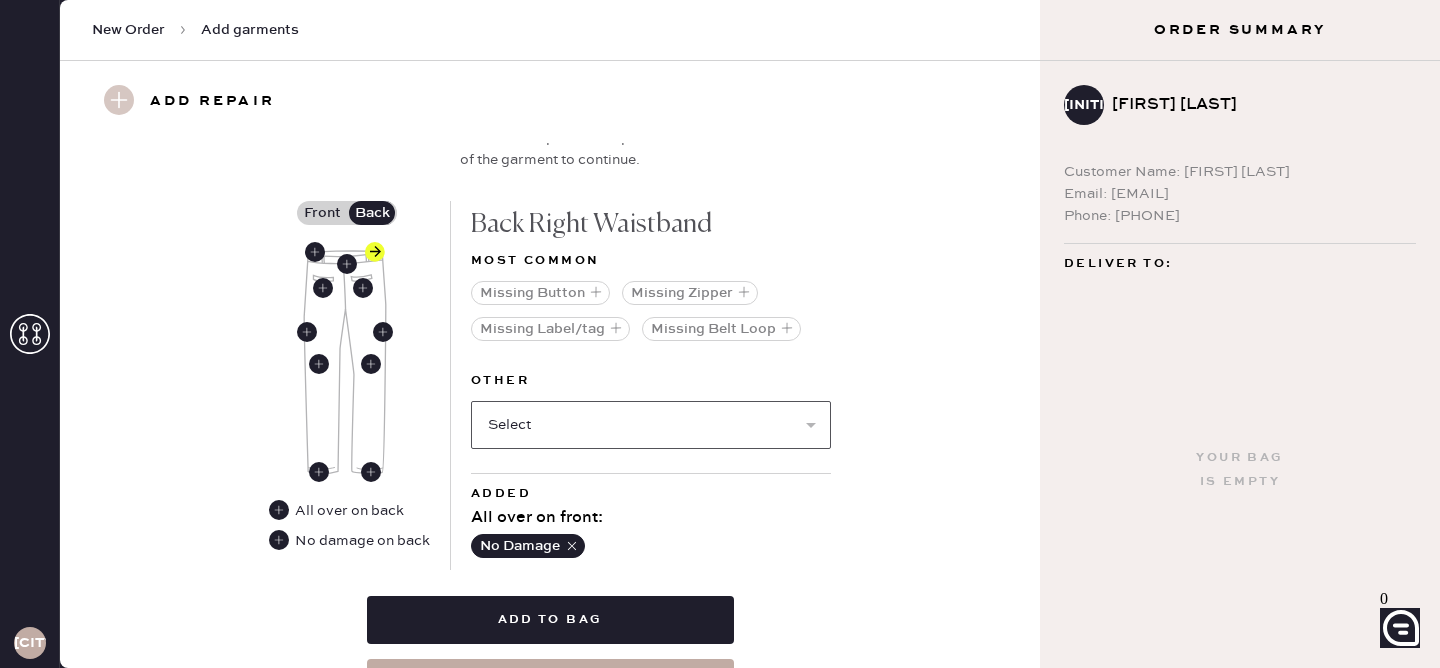 click on "Select Broken / Ripped Hem Broken Beads Broken Belt Loop Broken Button Broken Elastic Broken Hook & Eye Broken Label/tag Broken Snap Broken Strap Broken Zipper Hole Lint/hair Missing Beads Missing Elastic Missing Hook & Eye Missing Snap Missing Strap Odor Pilled Pull / Snag Seam Rip Stained Stretched Elastic Wrinkled" at bounding box center (651, 425) 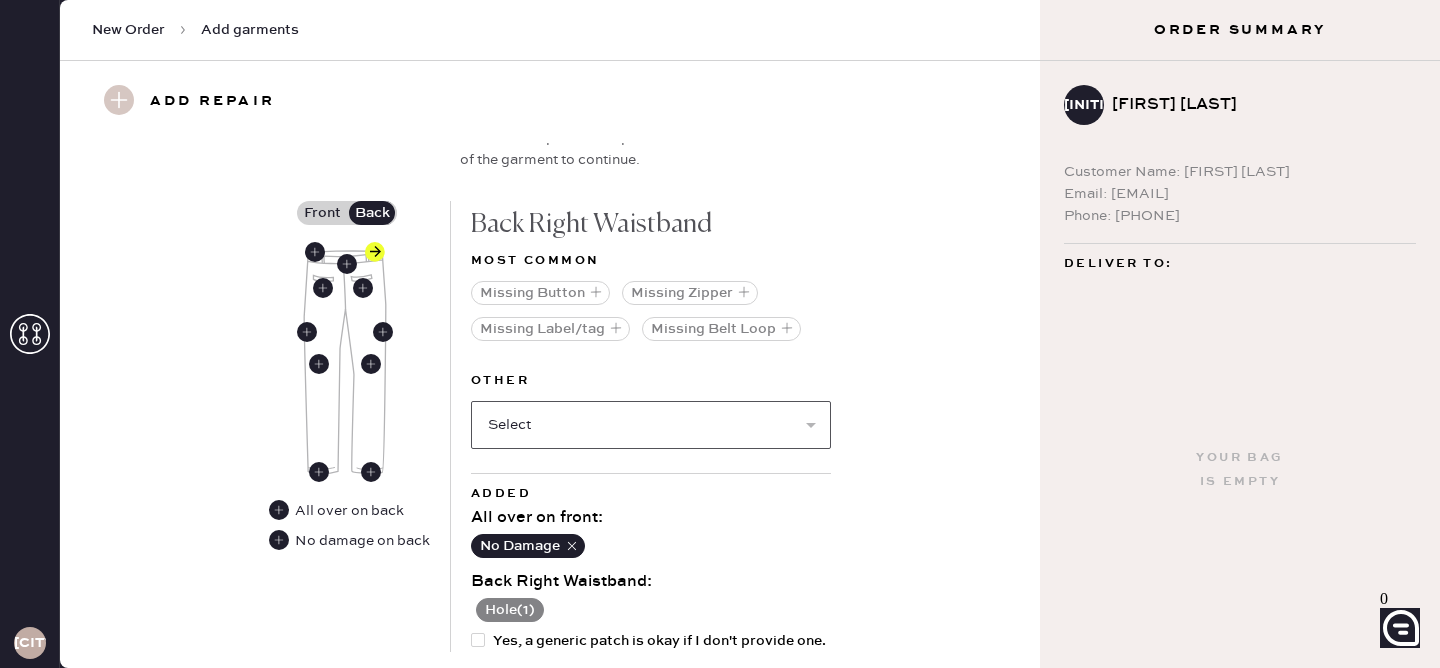 click on "Select Broken / Ripped Hem Broken Beads Broken Belt Loop Broken Button Broken Elastic Broken Hook & Eye Broken Label/tag Broken Snap Broken Strap Broken Zipper Lint/hair Missing Beads Missing Elastic Missing Hook & Eye Missing Snap Missing Strap Odor Pilled Pull / Snag Seam Rip Stained Stretched Elastic Wrinkled" at bounding box center [651, 425] 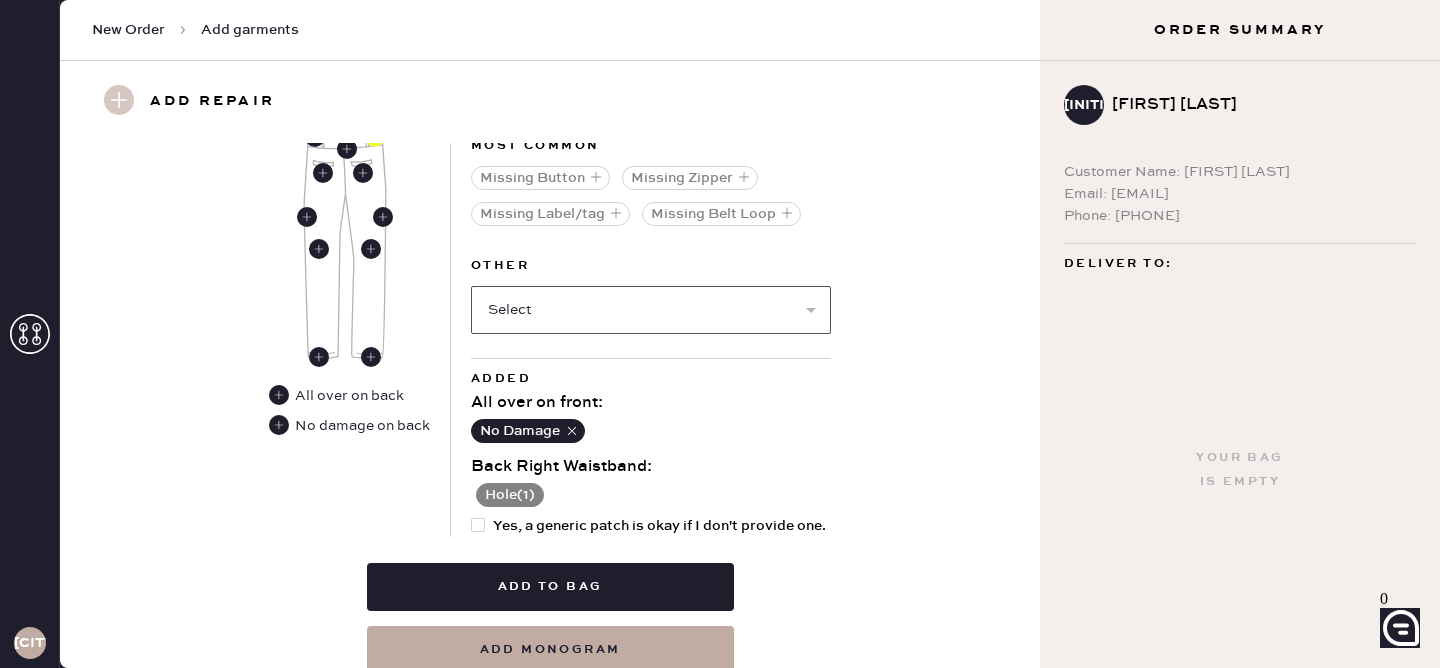 scroll, scrollTop: 997, scrollLeft: 0, axis: vertical 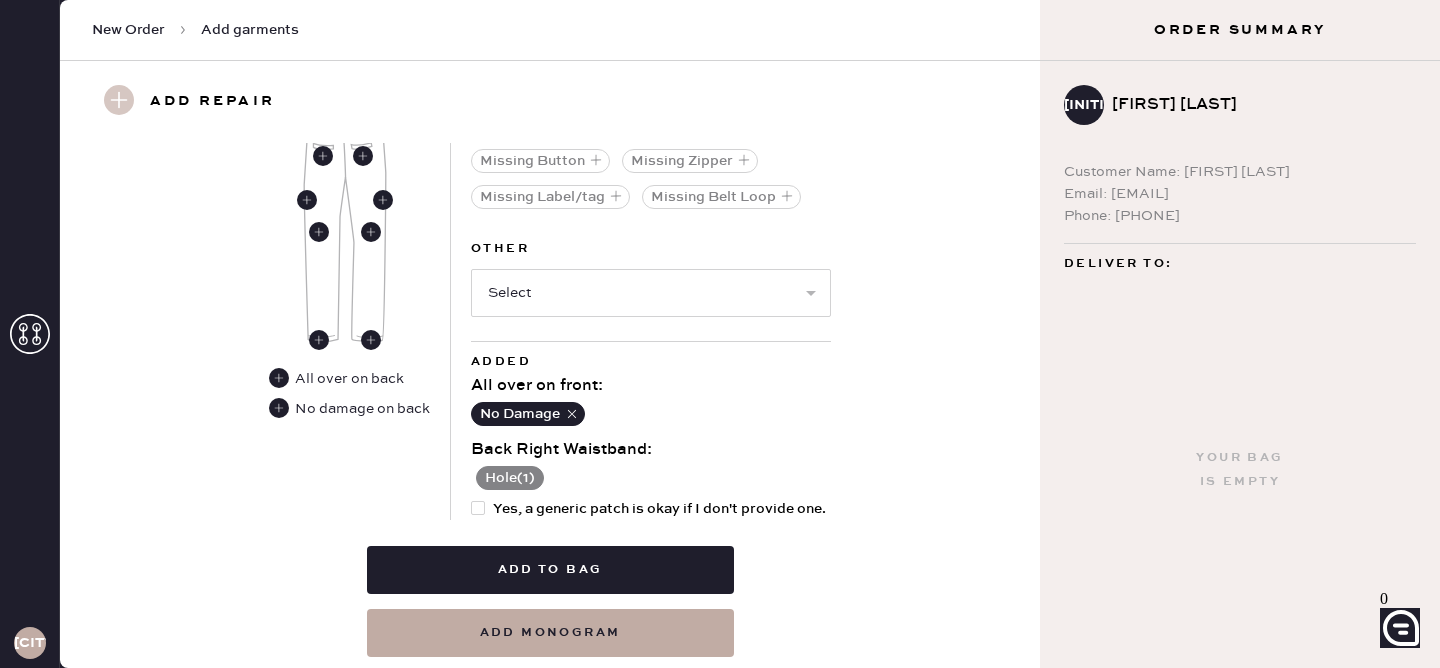 click at bounding box center [478, 508] 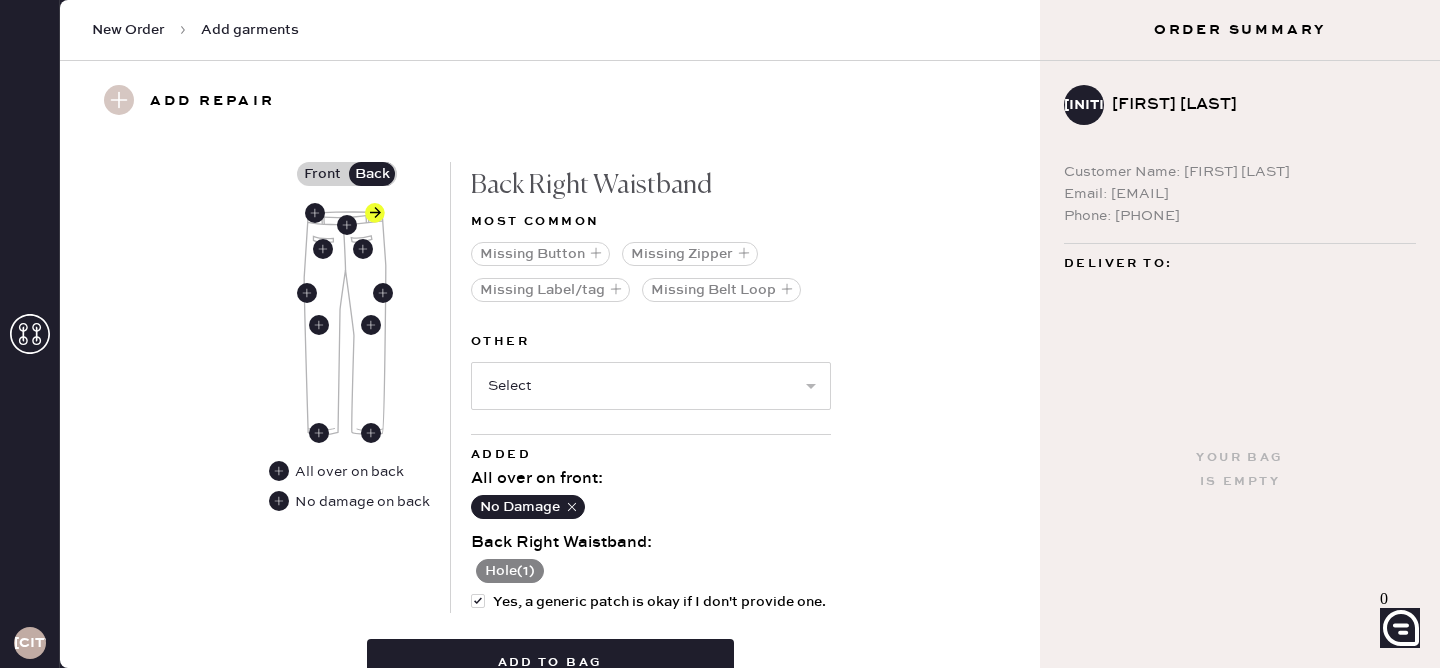 scroll, scrollTop: 896, scrollLeft: 0, axis: vertical 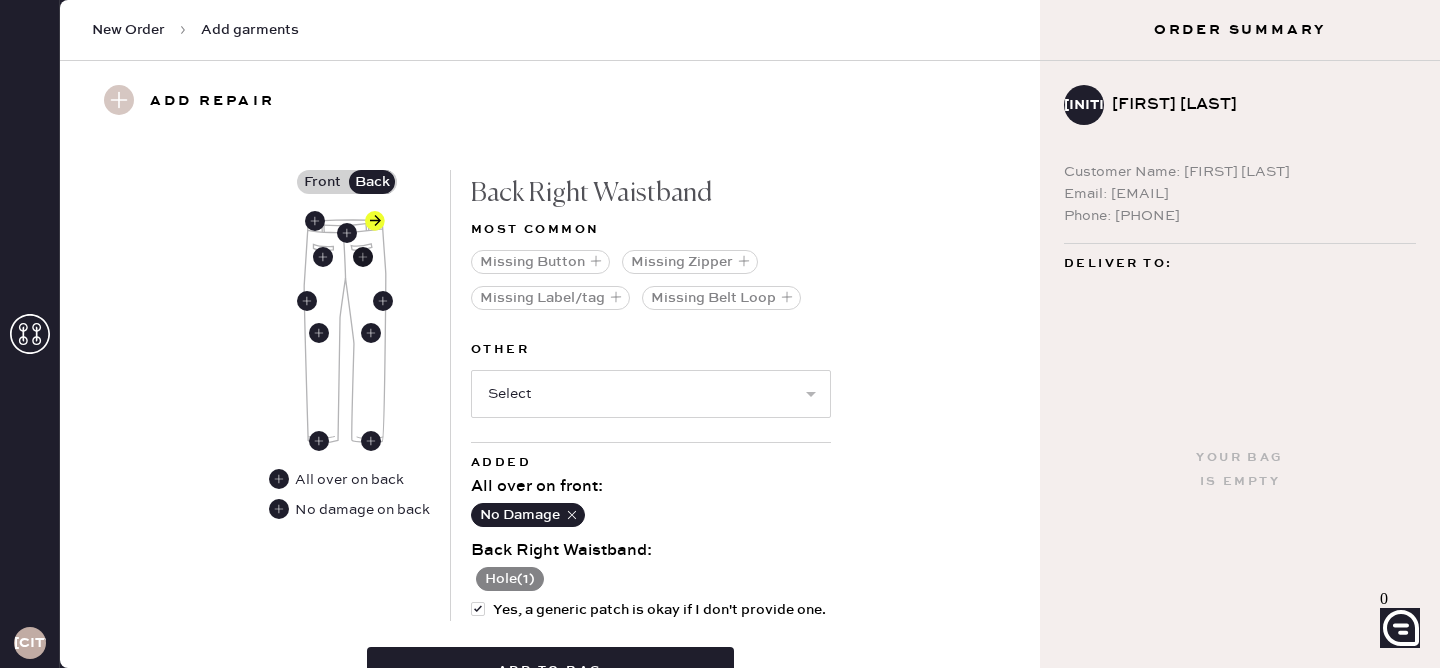 click at bounding box center [363, 257] 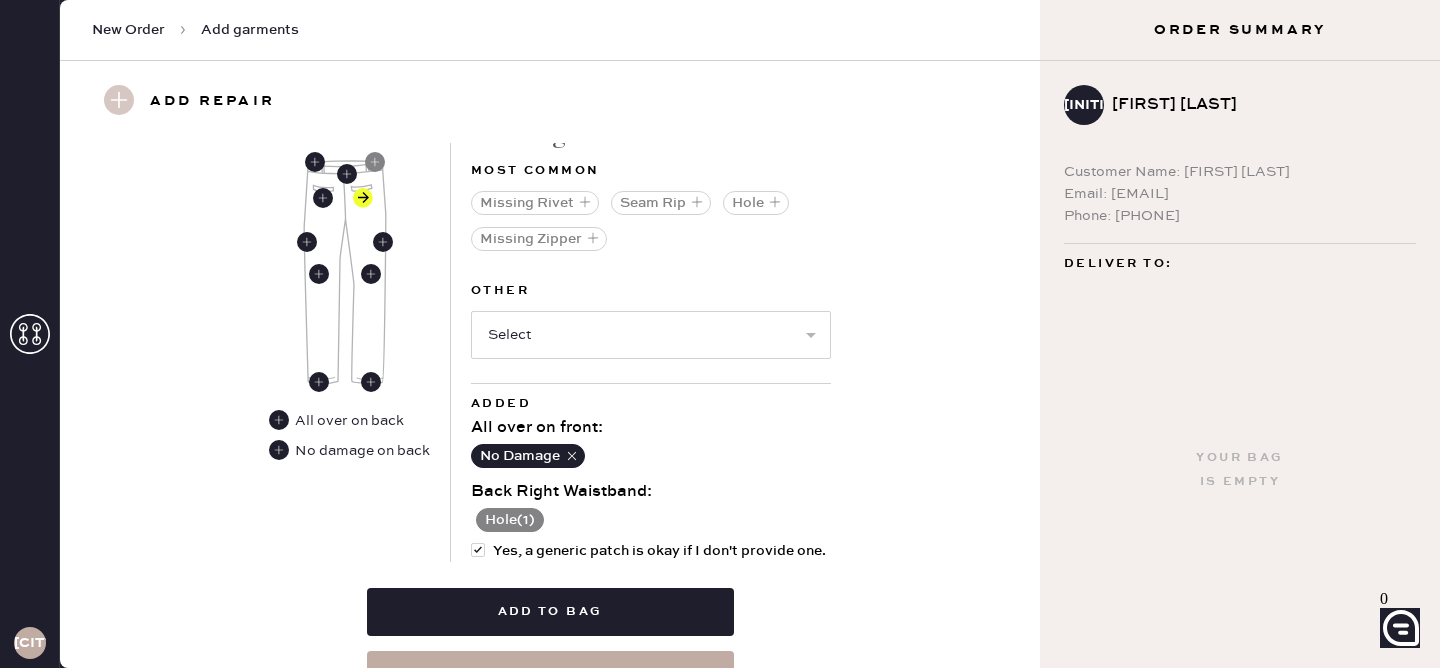 scroll, scrollTop: 958, scrollLeft: 0, axis: vertical 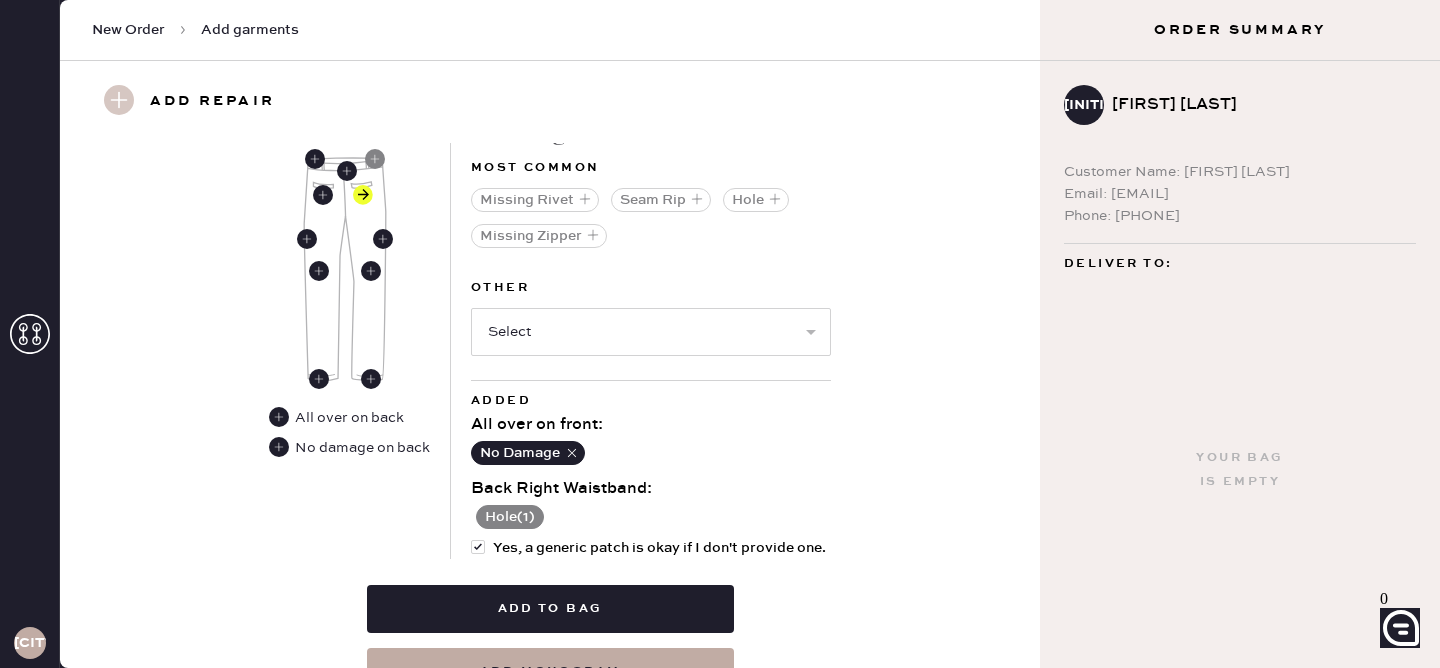 click on "Missing Rivet Seam Rip Hole Missing Zipper" at bounding box center (651, 224) 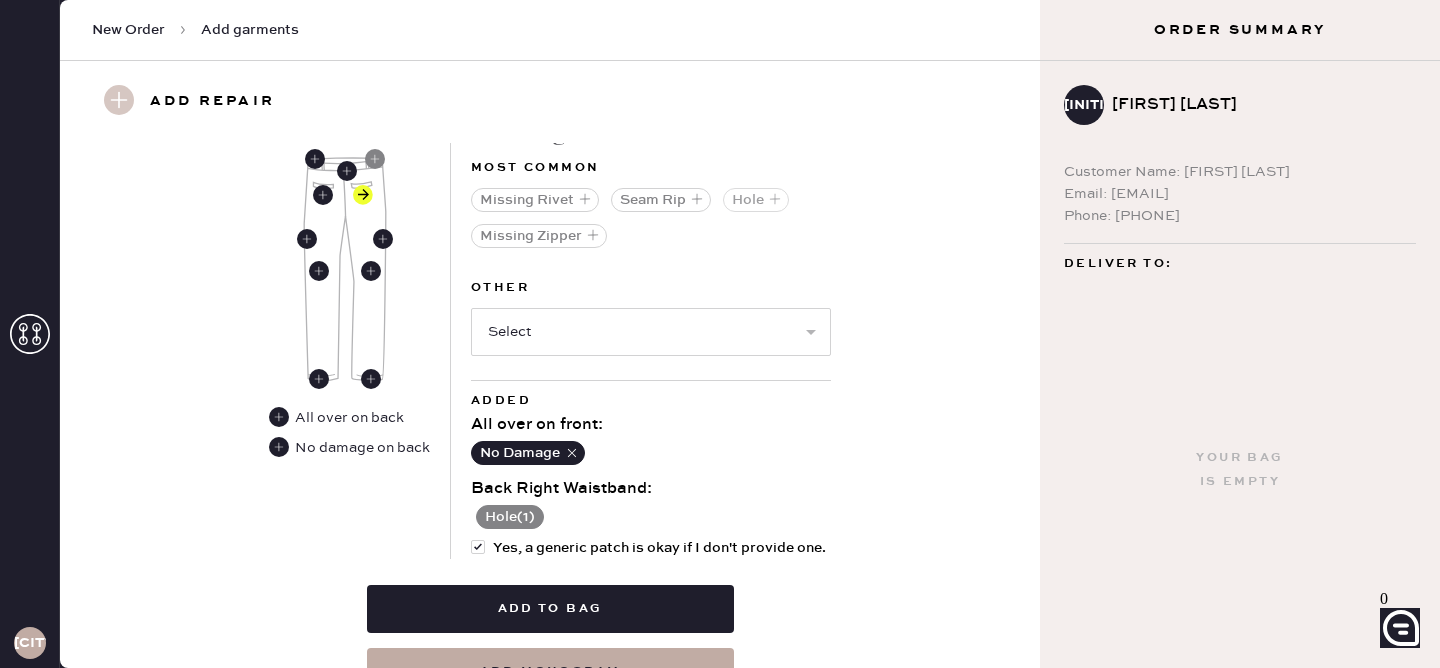 click on "Hole" at bounding box center (756, 200) 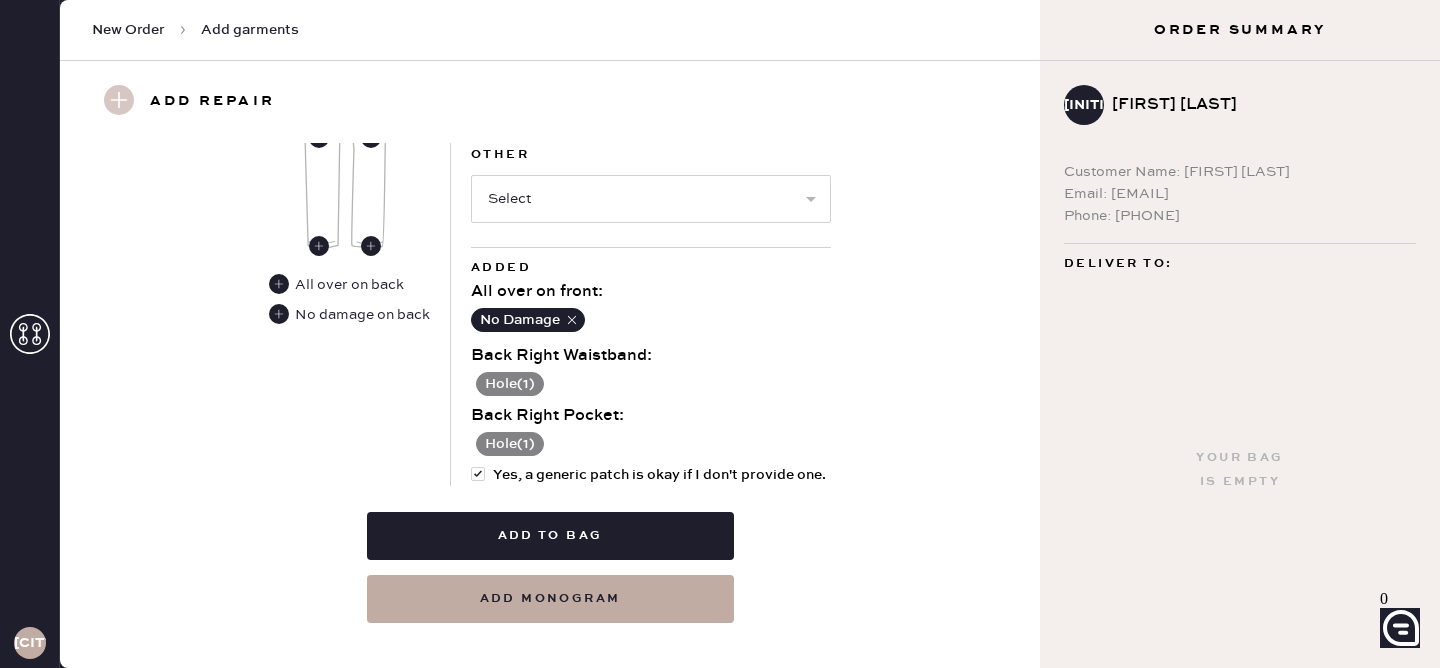 scroll, scrollTop: 1097, scrollLeft: 0, axis: vertical 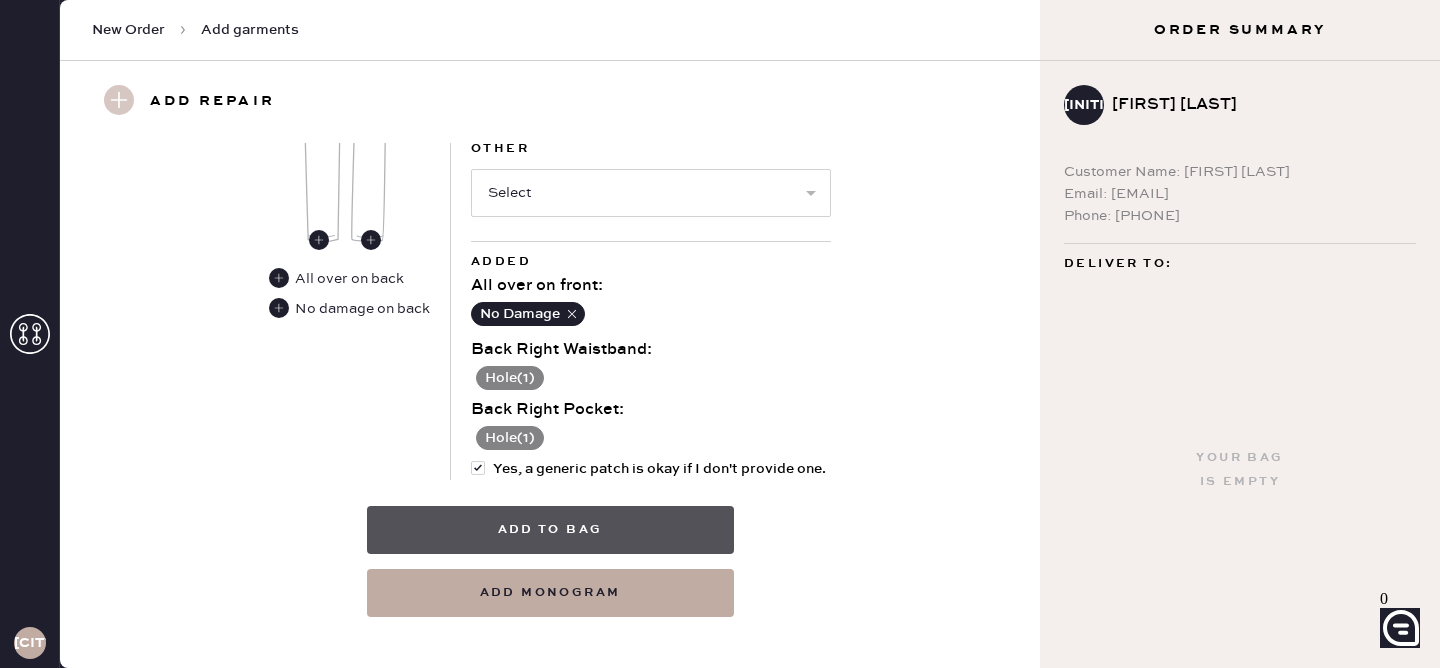 click on "Add to bag" at bounding box center [550, 530] 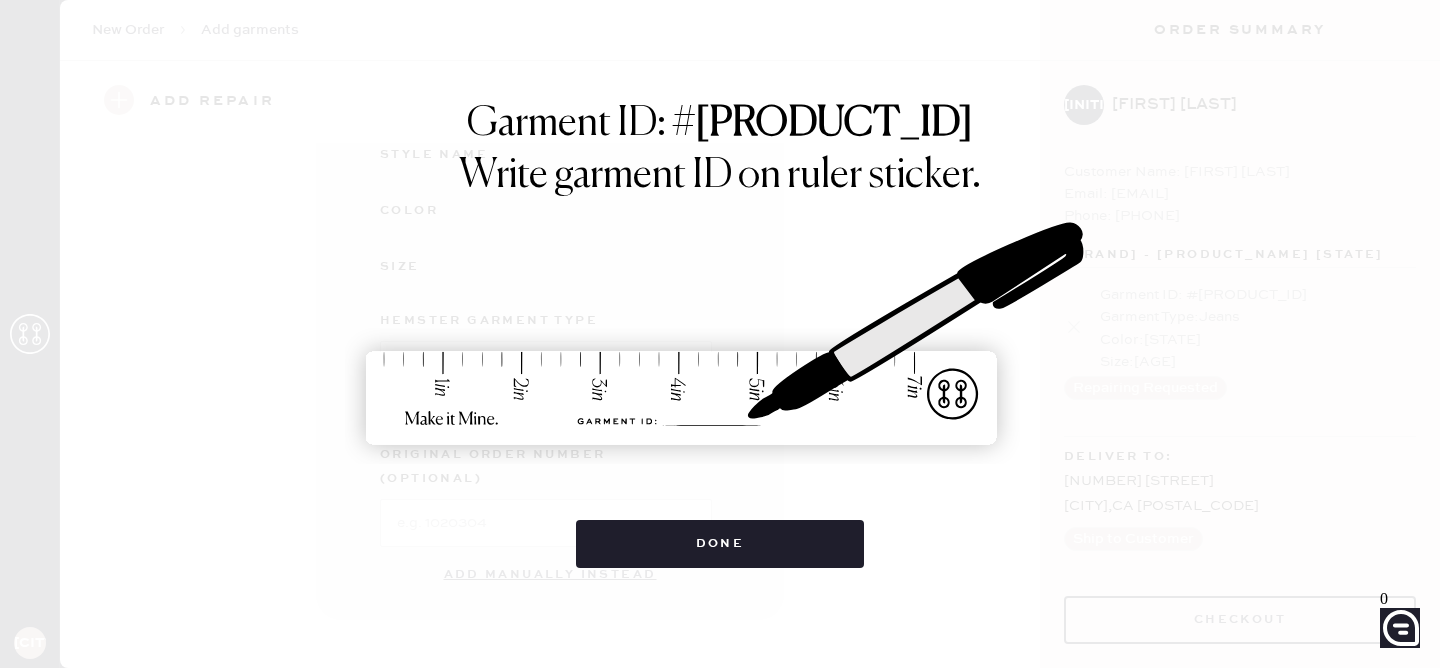 scroll, scrollTop: 316, scrollLeft: 0, axis: vertical 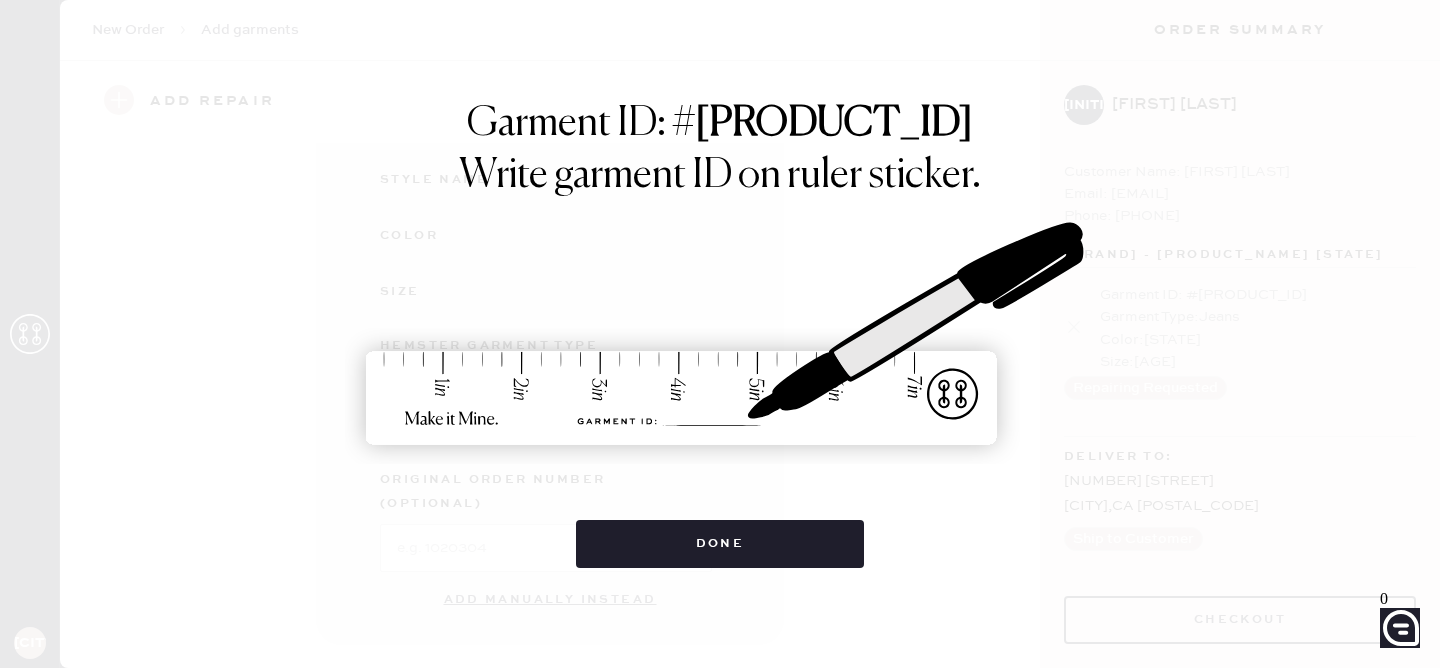 click on "Done" at bounding box center (720, 544) 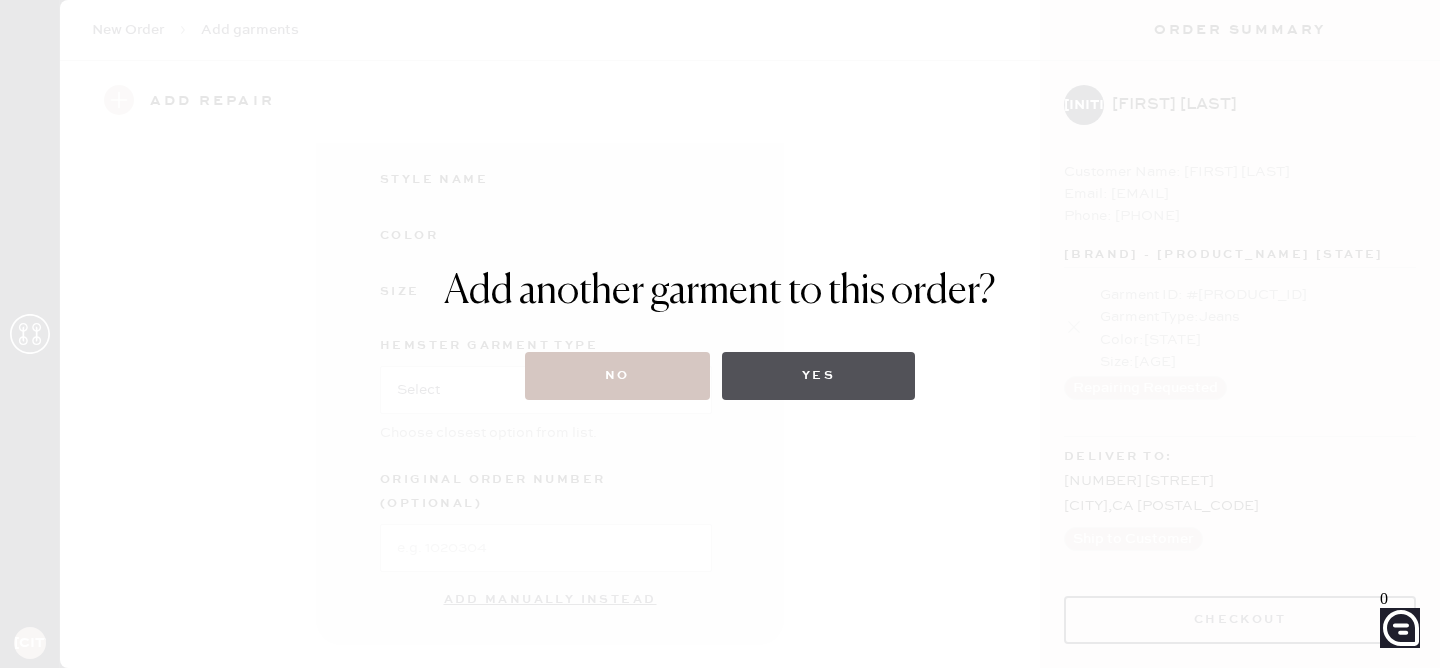 click on "Yes" at bounding box center (818, 376) 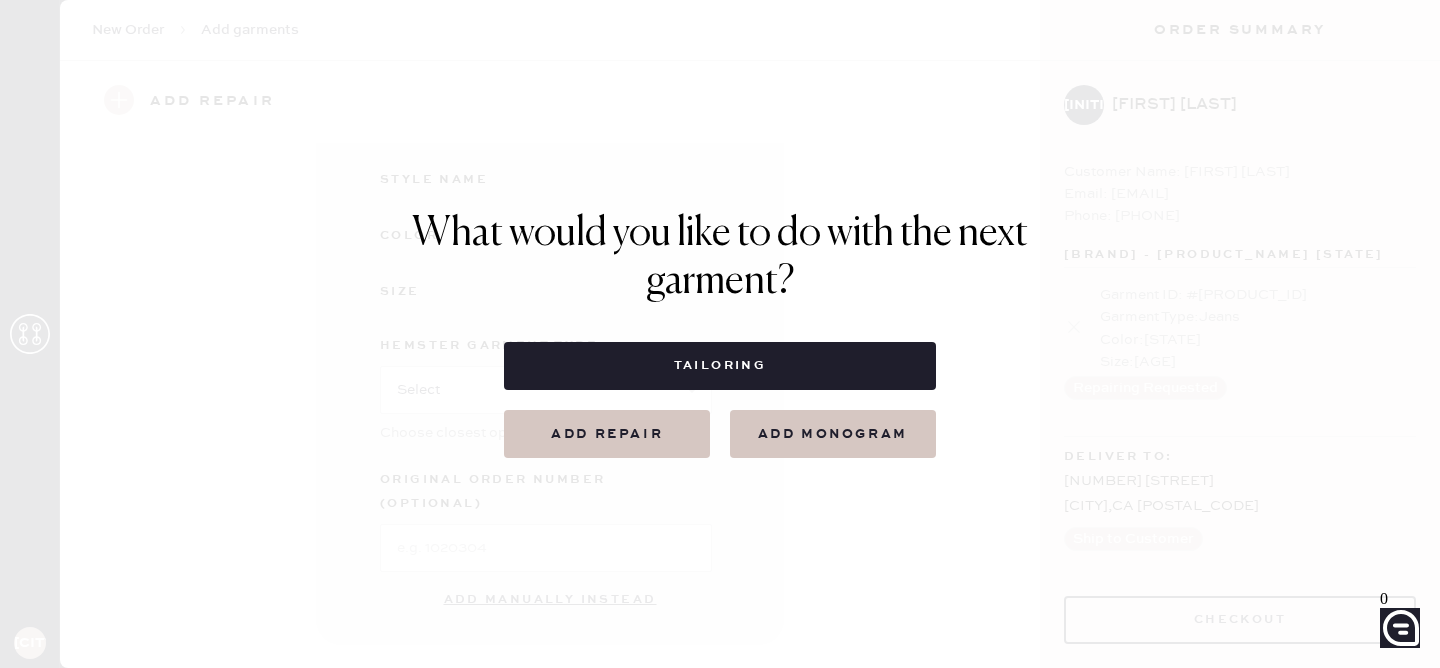 click on "Add repair" at bounding box center (607, 434) 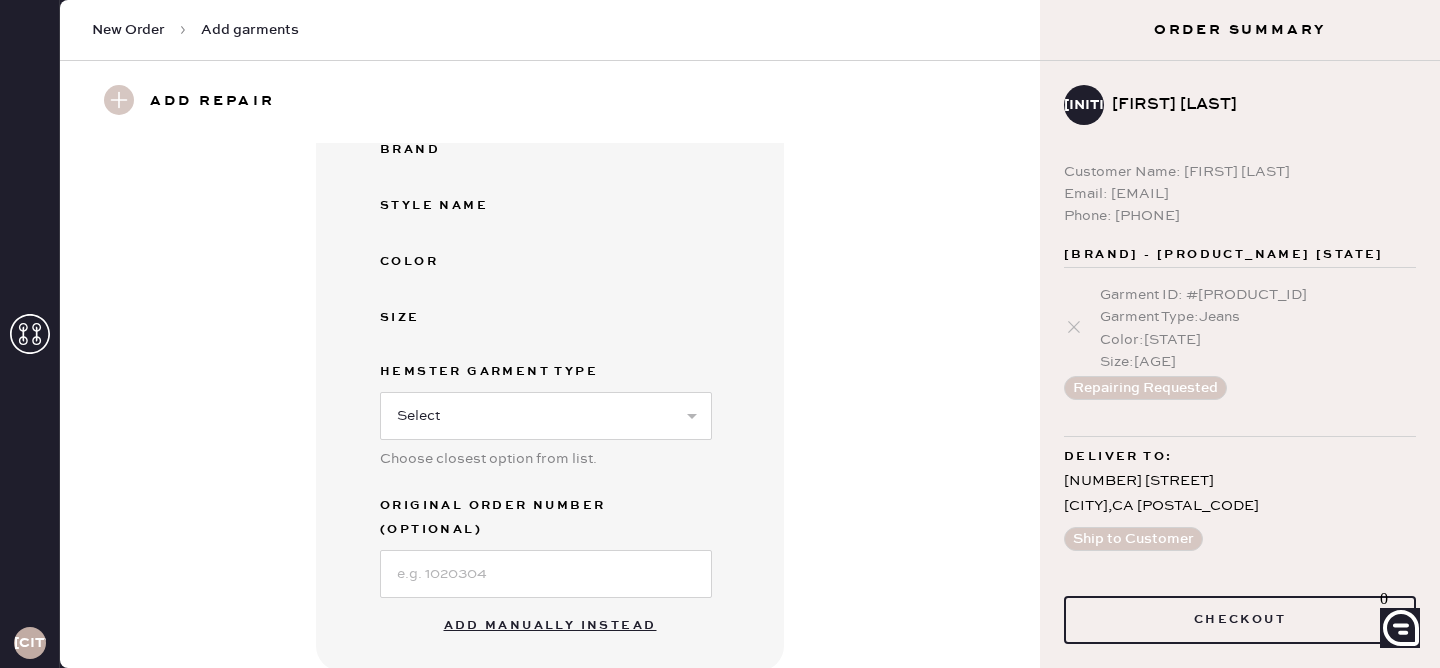 scroll, scrollTop: 297, scrollLeft: 0, axis: vertical 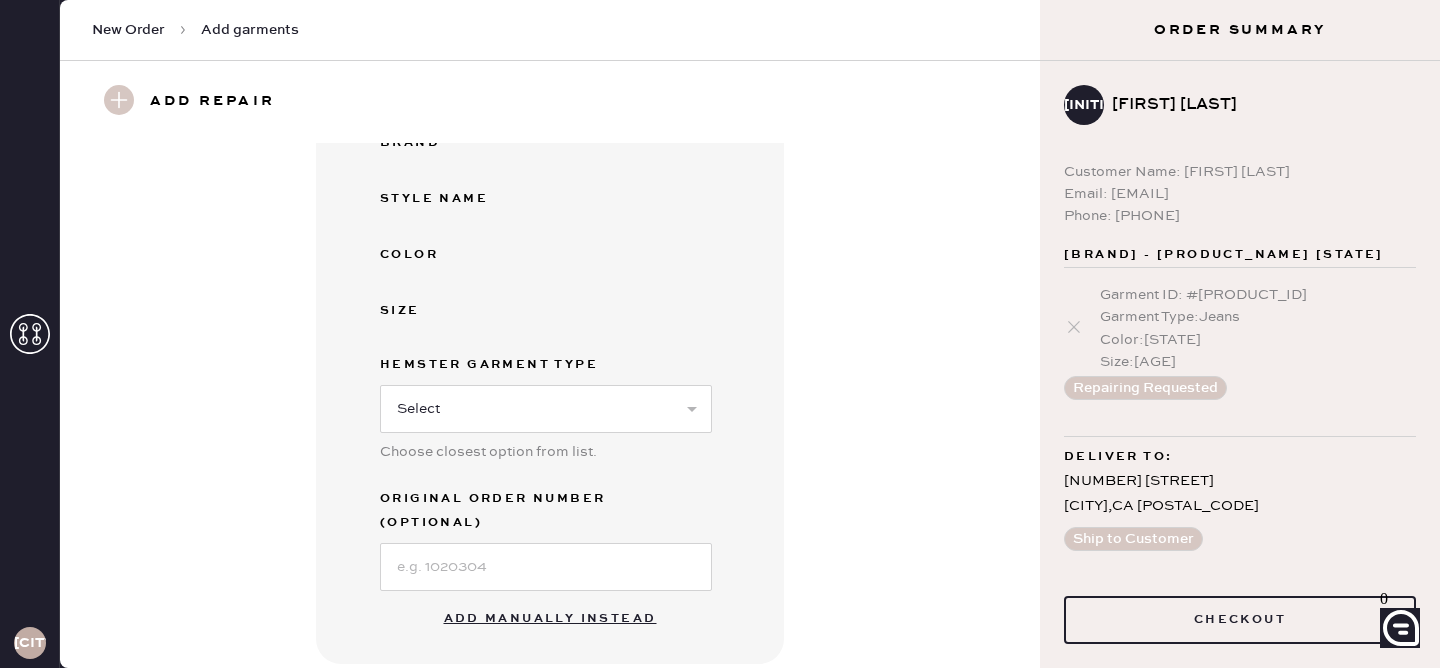 click on "Add manually instead" at bounding box center (550, 619) 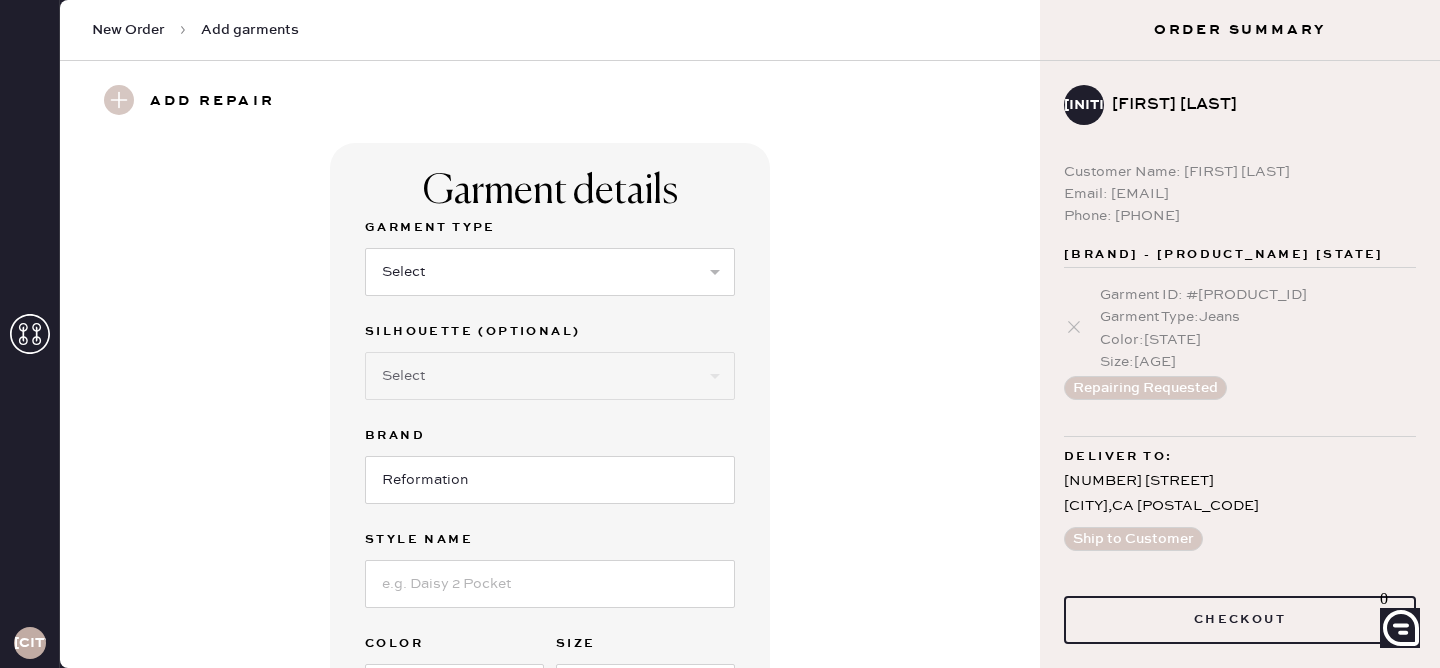 scroll, scrollTop: 13, scrollLeft: 0, axis: vertical 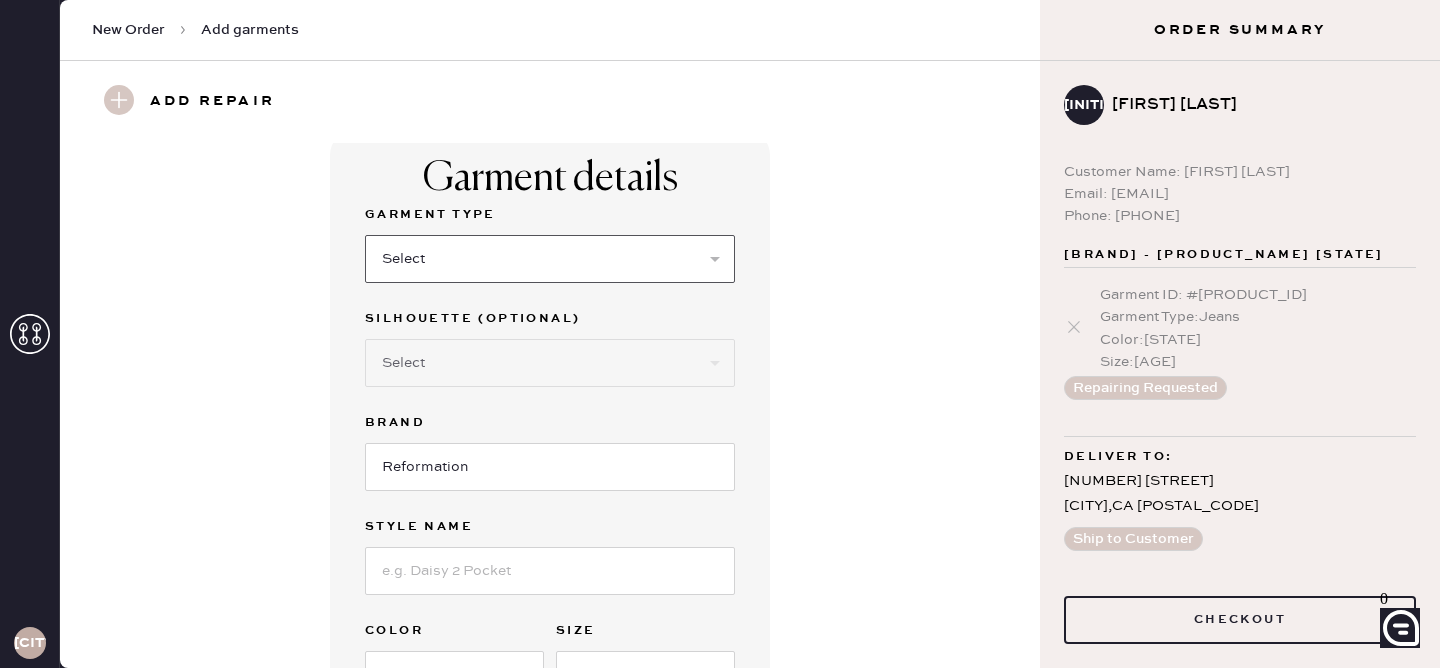 click on "Select Basic Skirt Jeans Leggings Pants Shorts Basic Sleeved Dress Basic Sleeveless Dress Basic Strap Dress Strap Jumpsuit Button Down Top Sleeved Top Sleeveless Top" at bounding box center [550, 259] 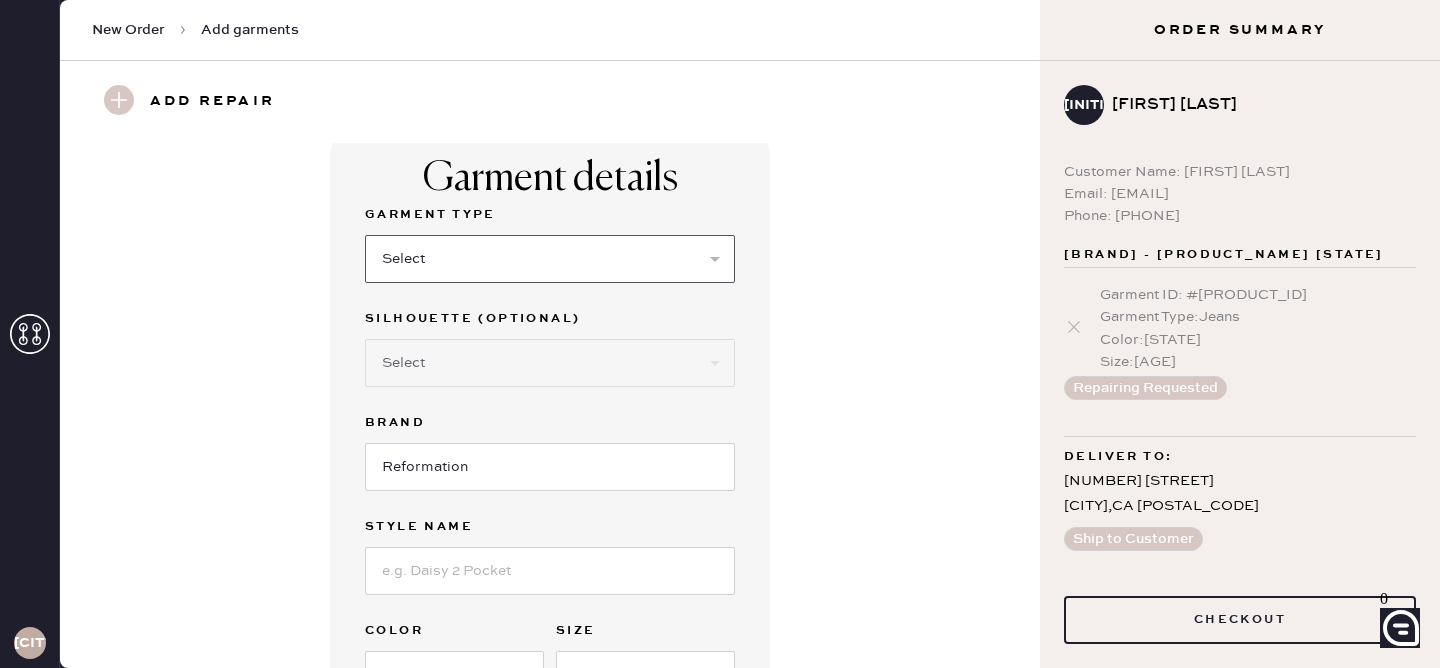 select on "2" 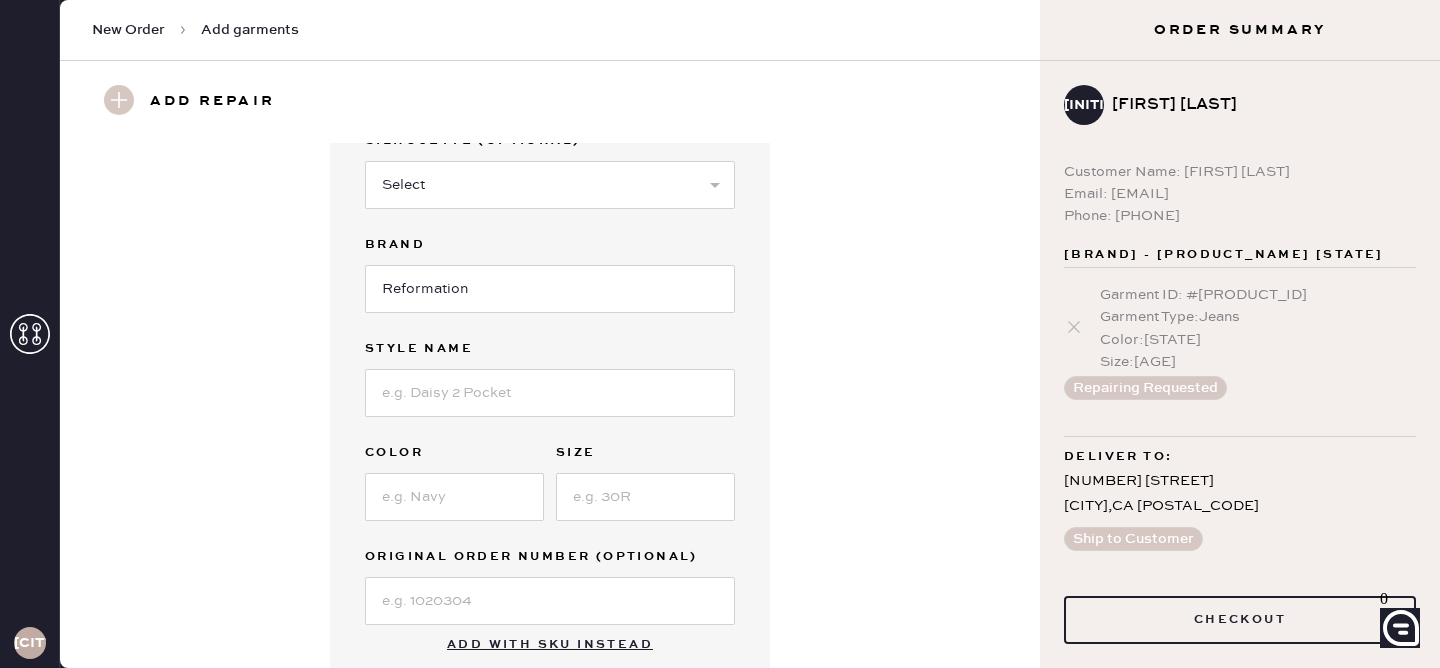 scroll, scrollTop: 192, scrollLeft: 0, axis: vertical 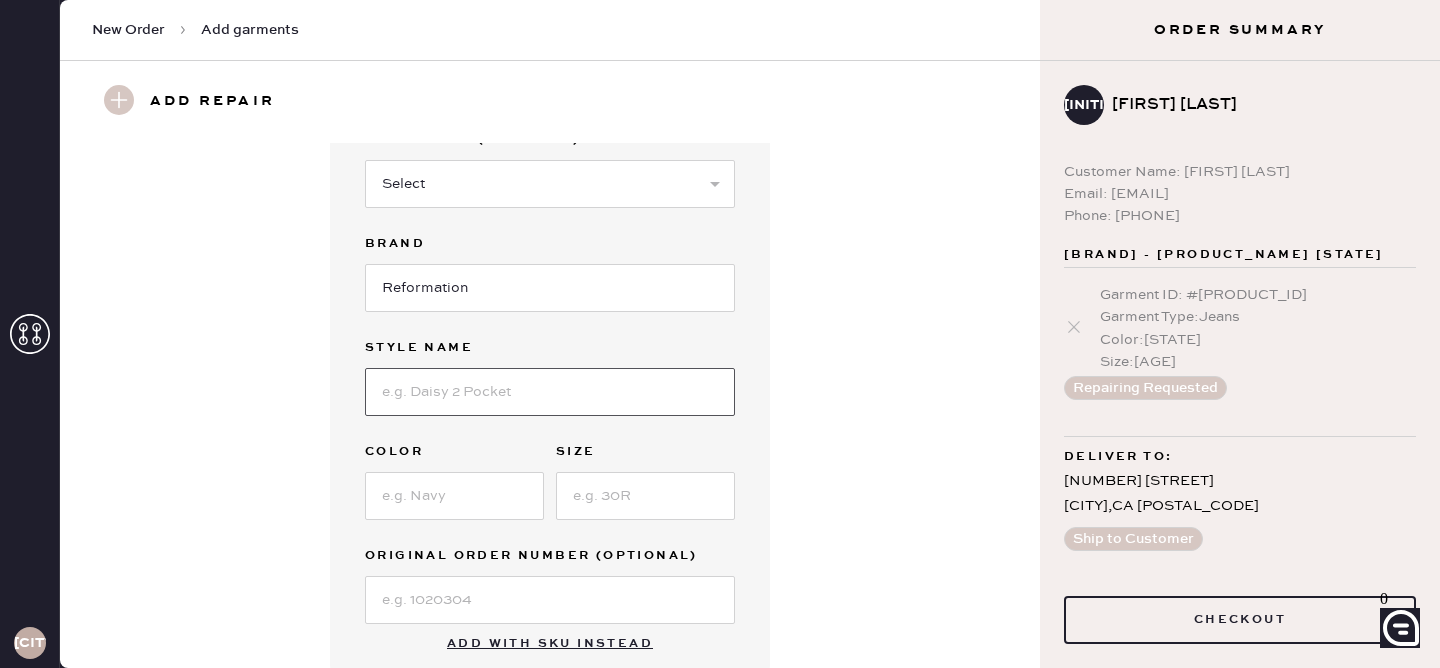 click at bounding box center [550, 392] 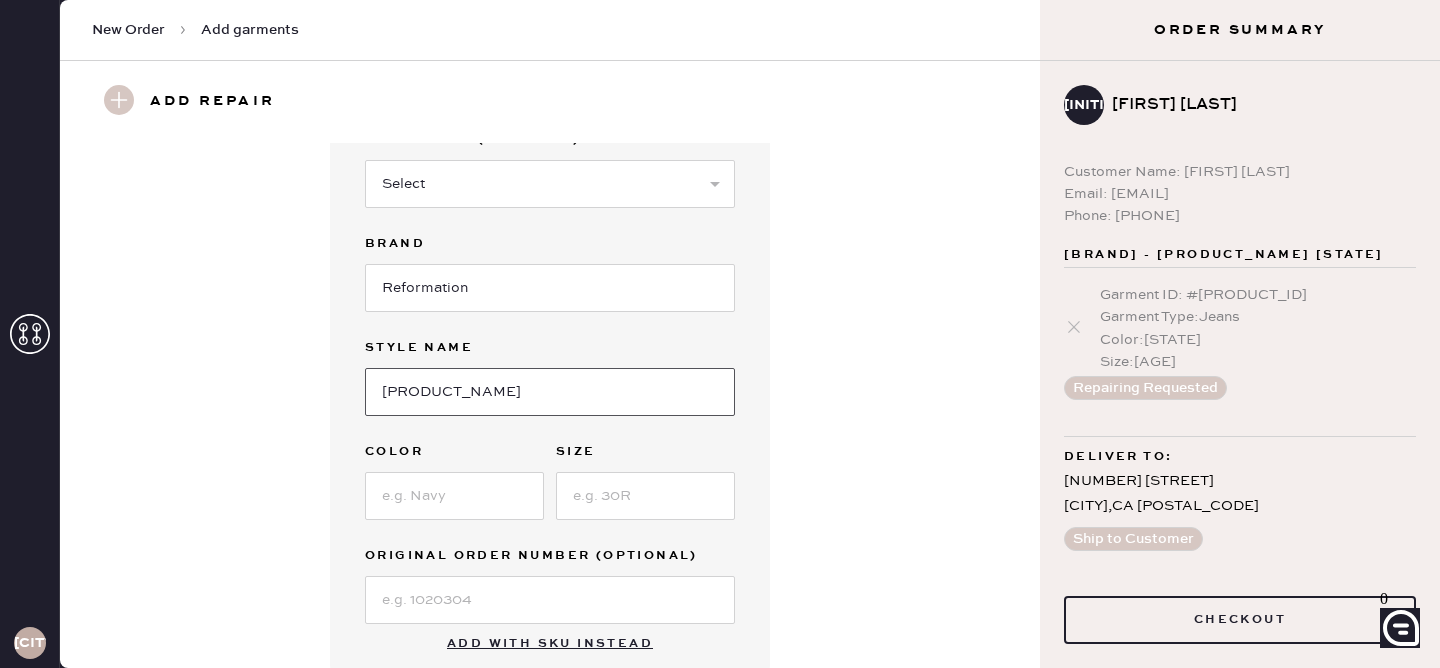 type on "[PRODUCT_NAME]" 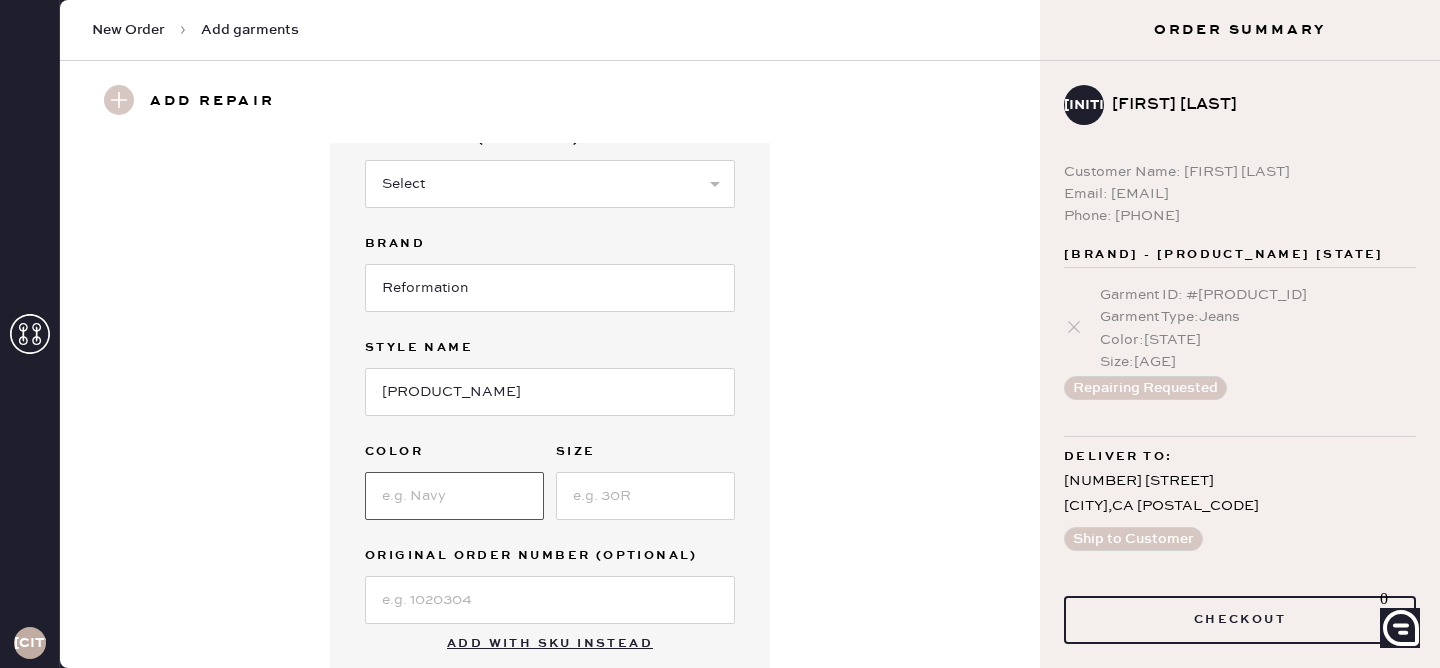 click at bounding box center [454, 496] 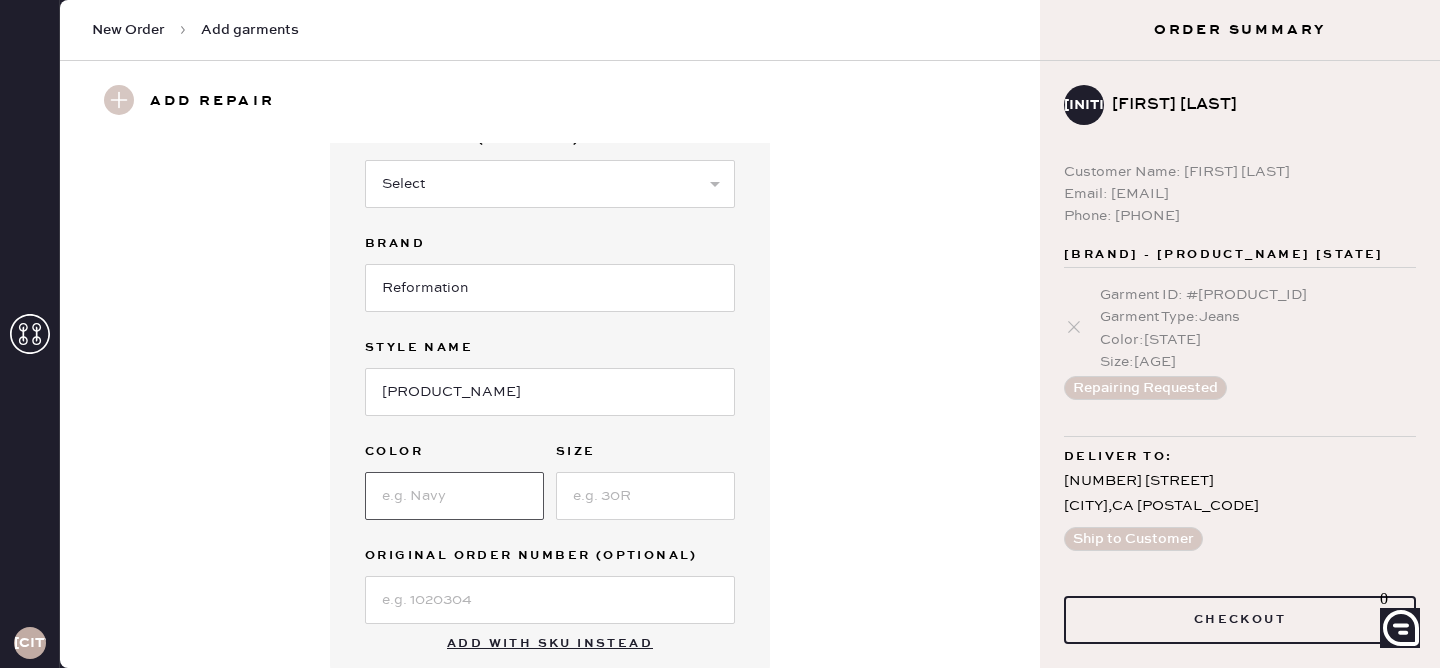 type on "[STATE]" 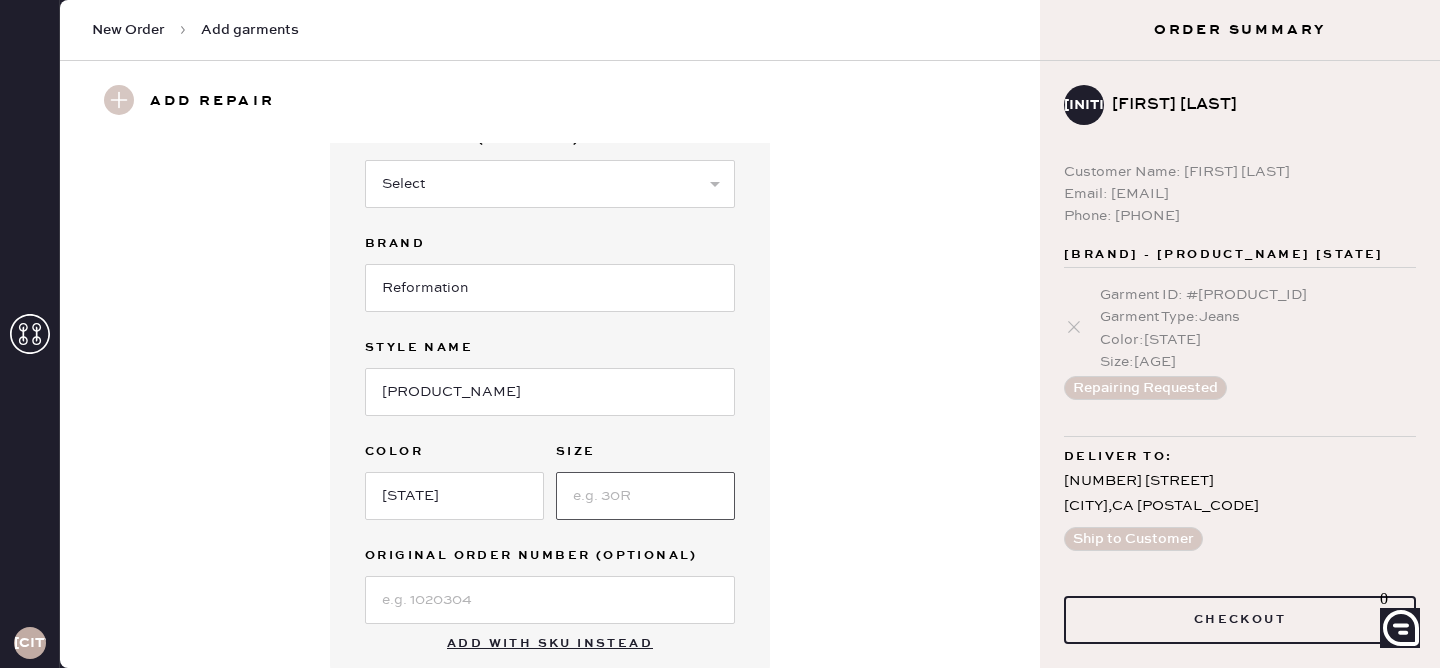 click at bounding box center (645, 496) 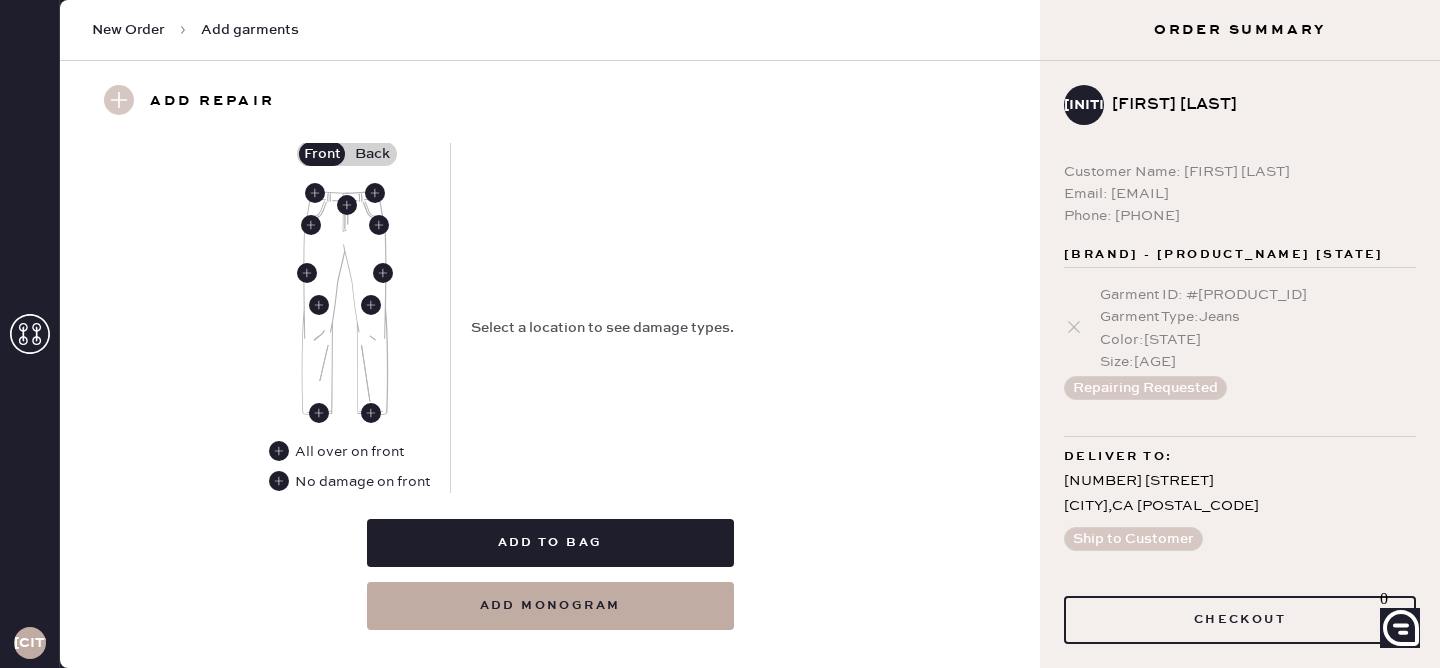 scroll, scrollTop: 889, scrollLeft: 0, axis: vertical 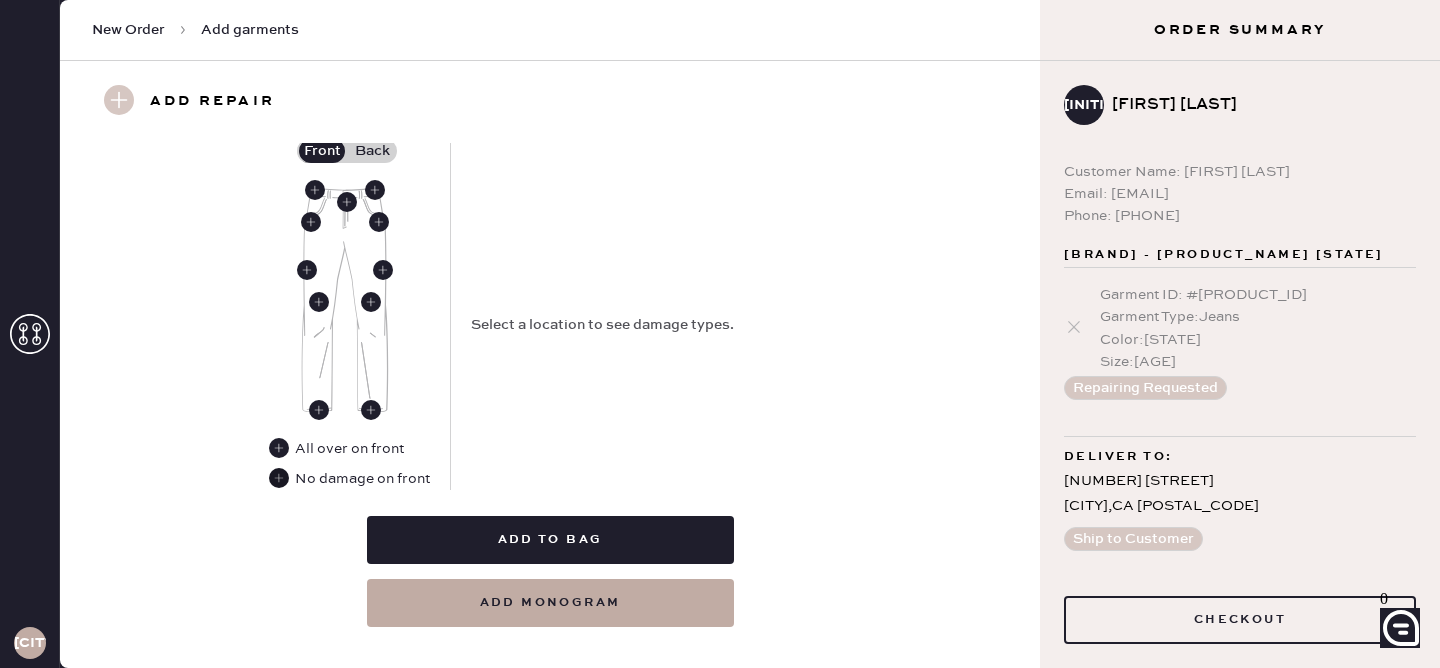 type on "[AGE]" 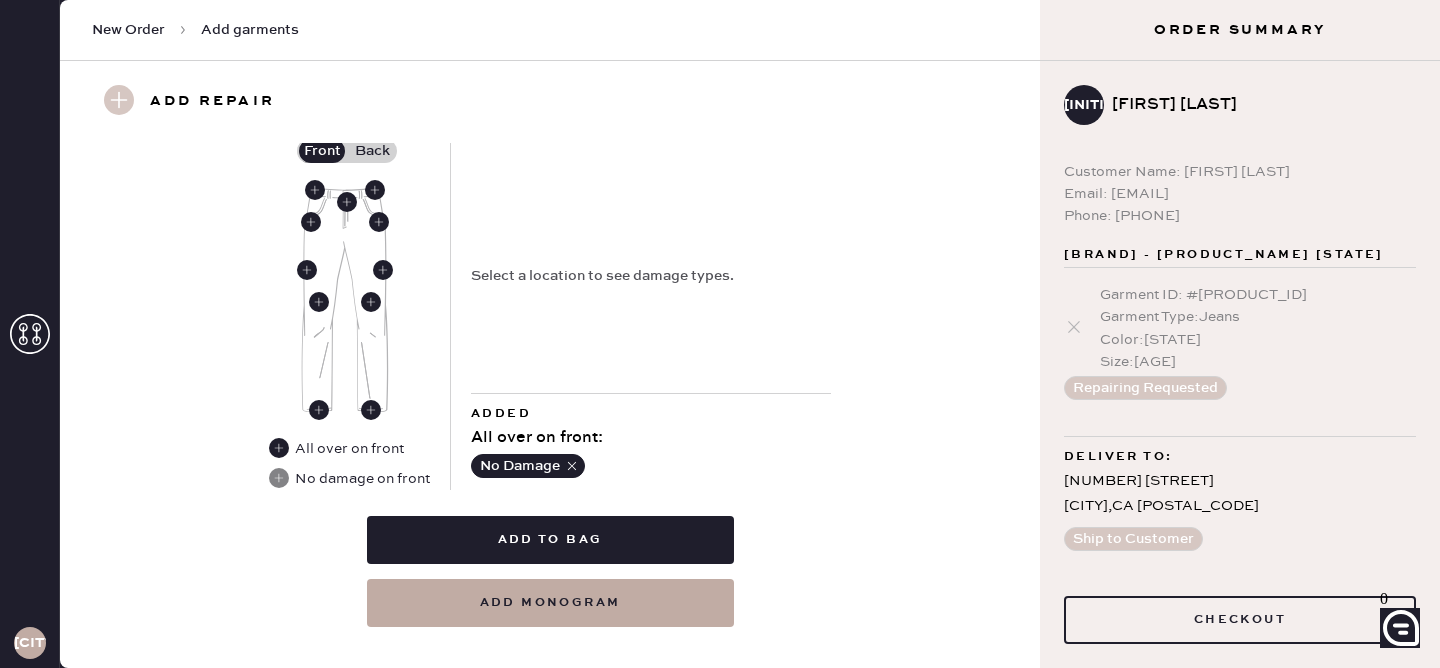 click on "Back" at bounding box center (372, 151) 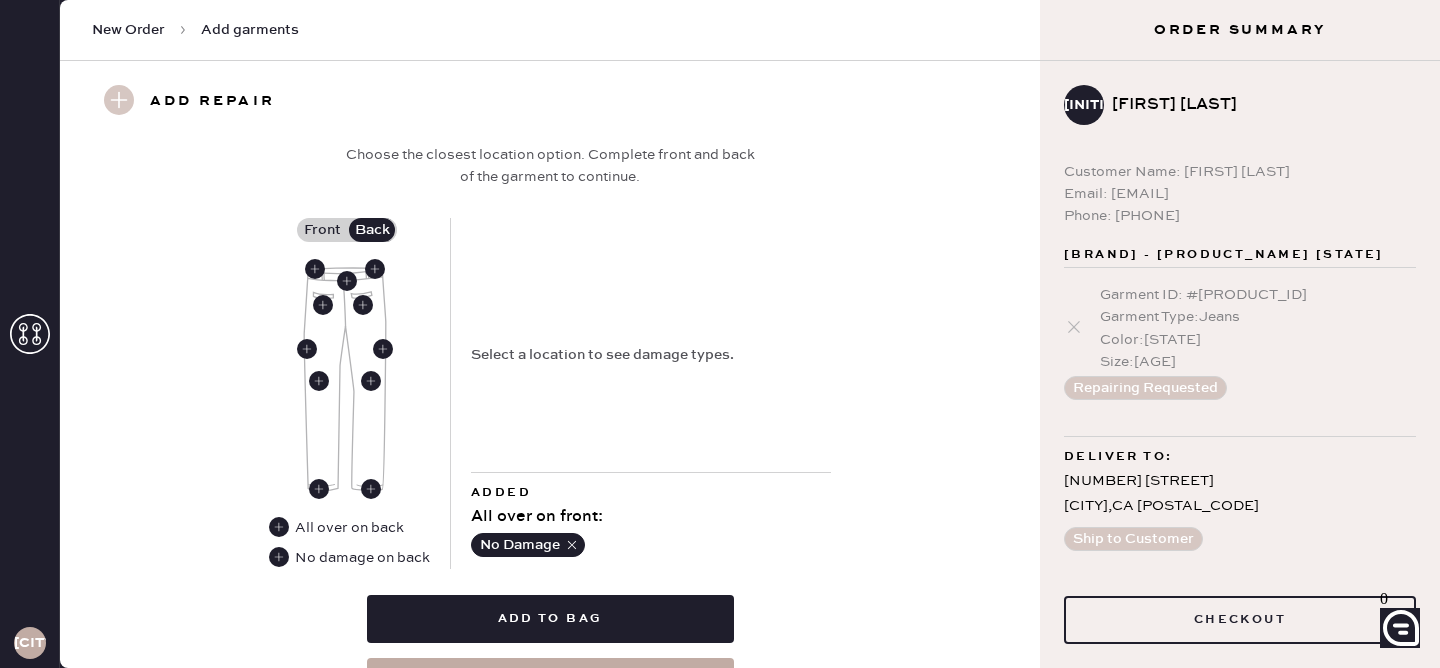 scroll, scrollTop: 808, scrollLeft: 0, axis: vertical 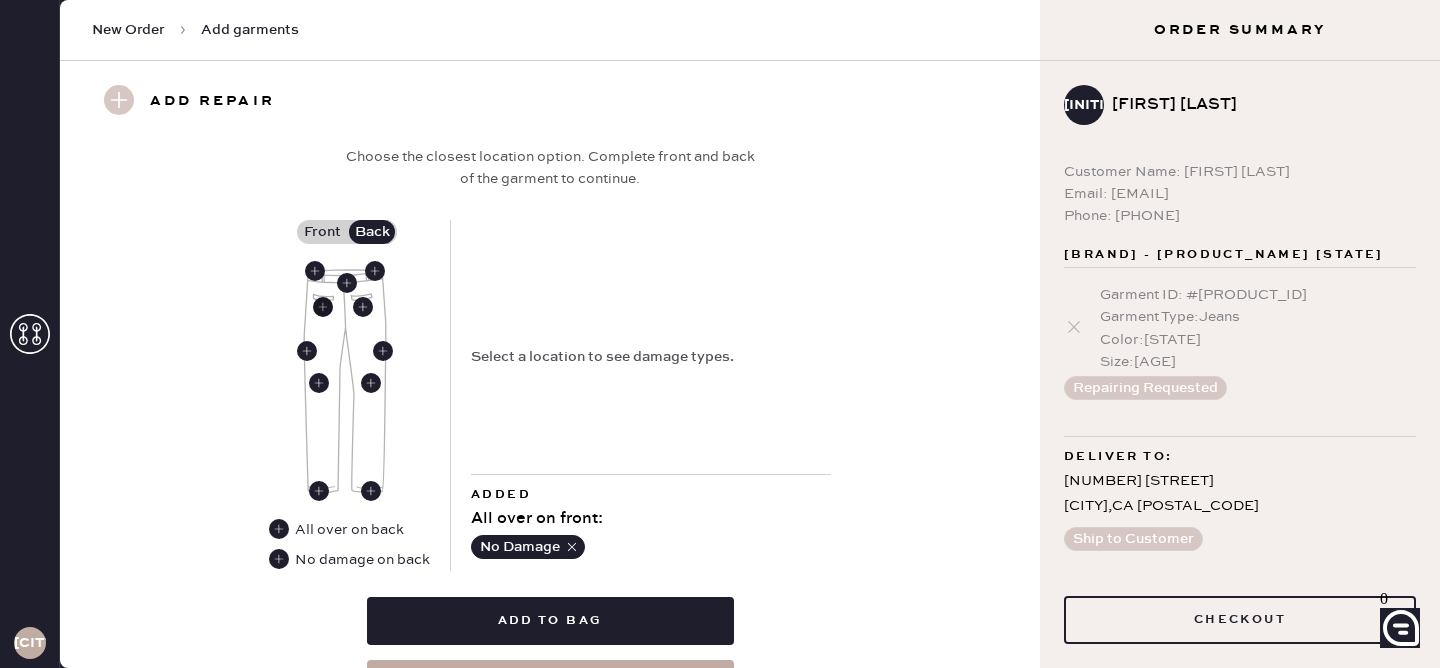 click at bounding box center [323, 307] 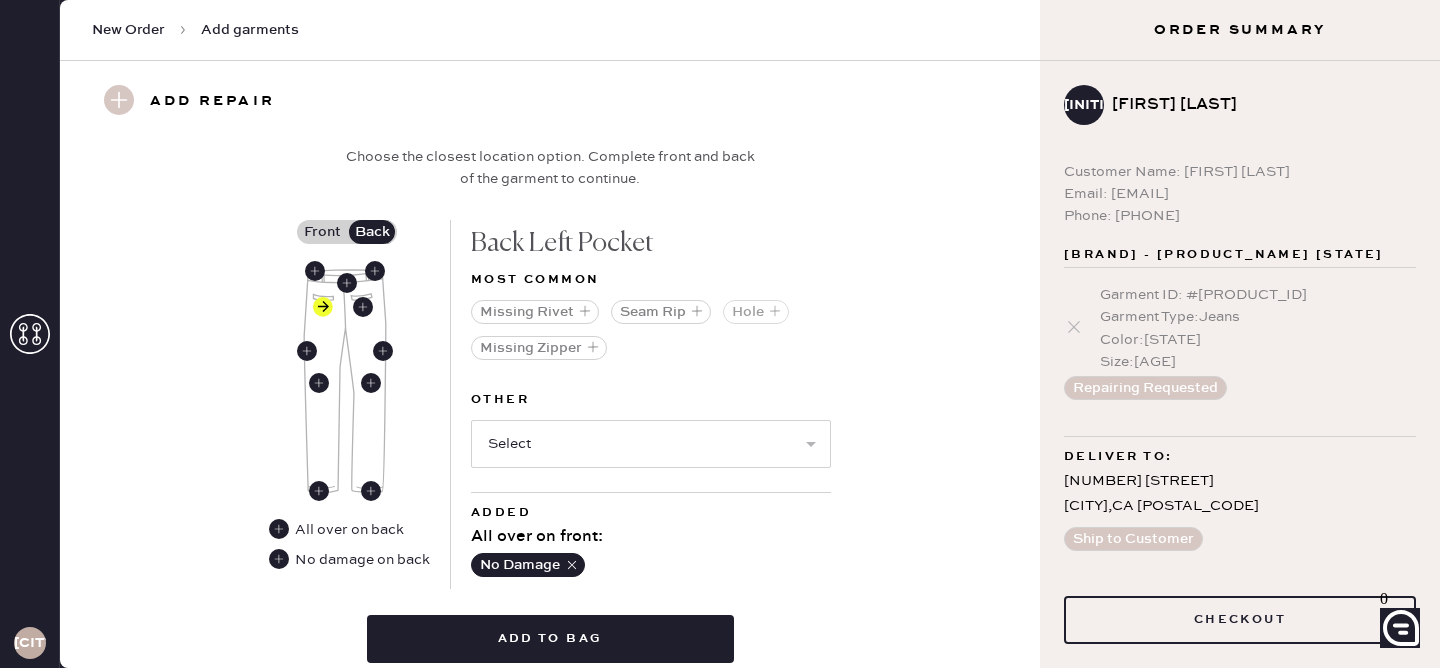 click on "Hole" at bounding box center [756, 312] 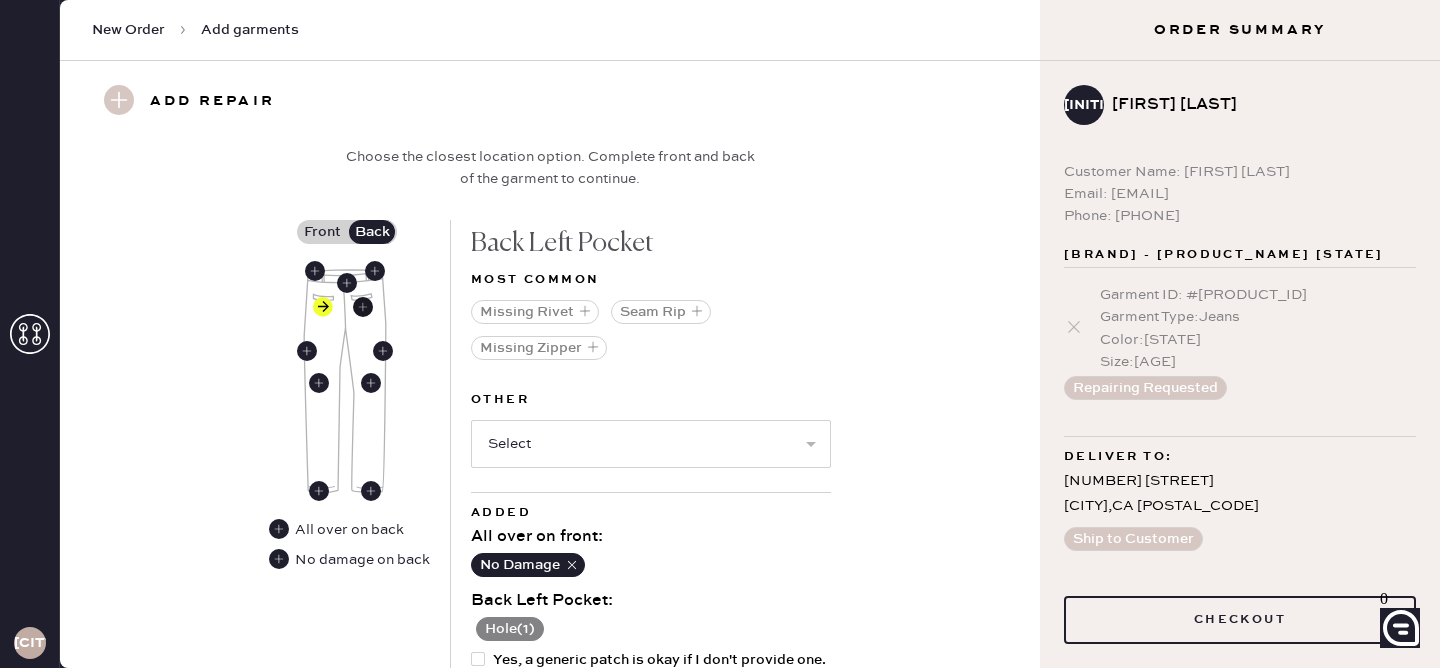 click at bounding box center [363, 307] 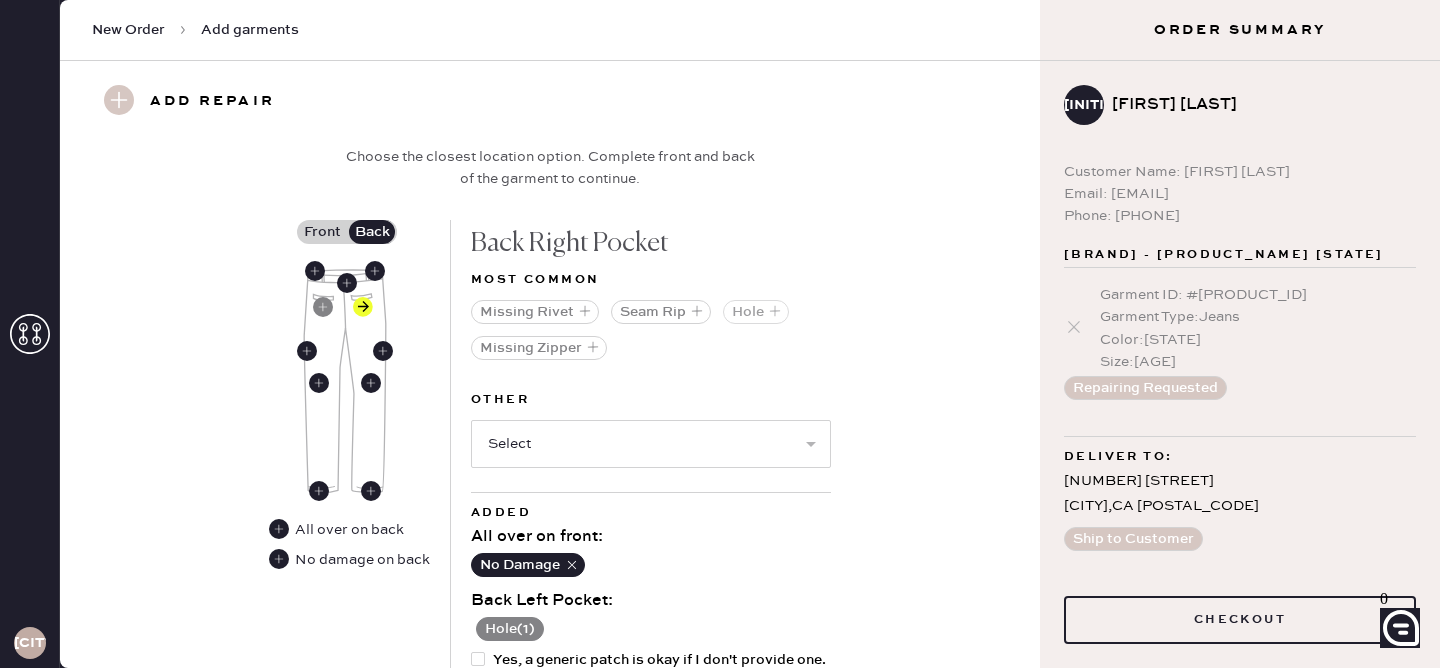 click on "Hole" at bounding box center [756, 312] 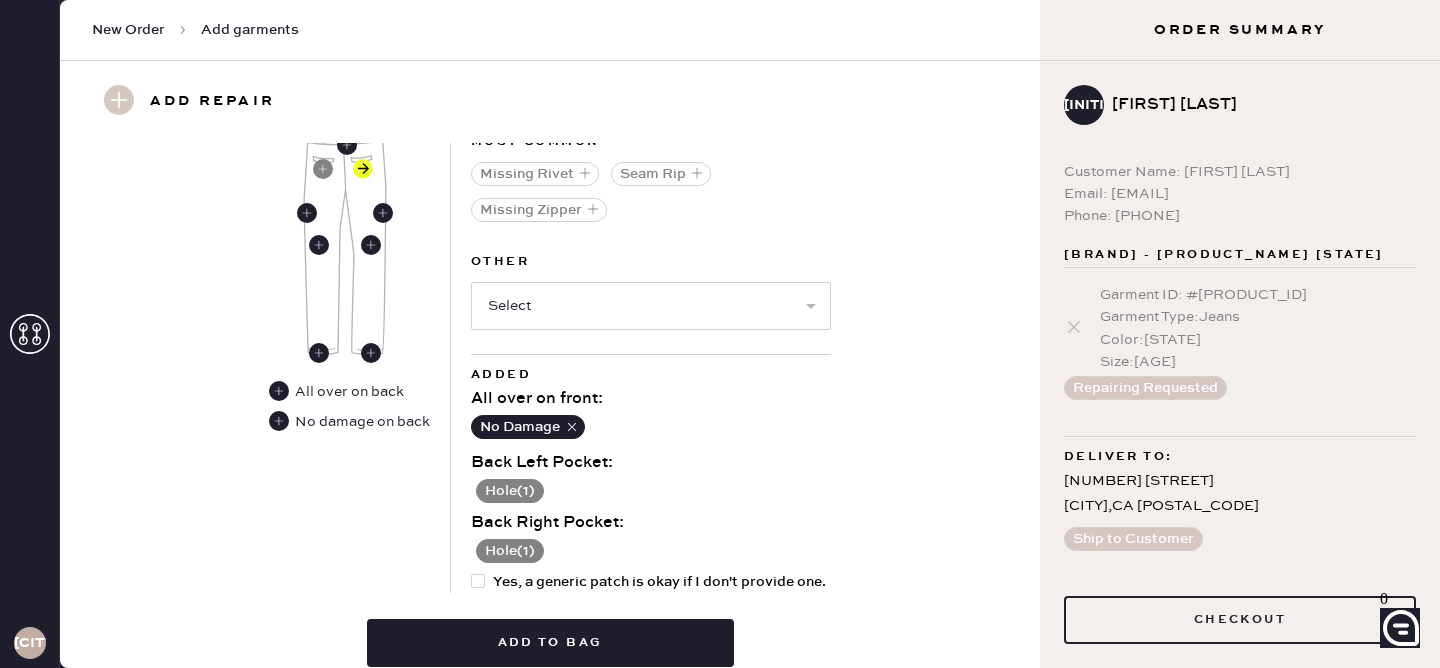 scroll, scrollTop: 990, scrollLeft: 0, axis: vertical 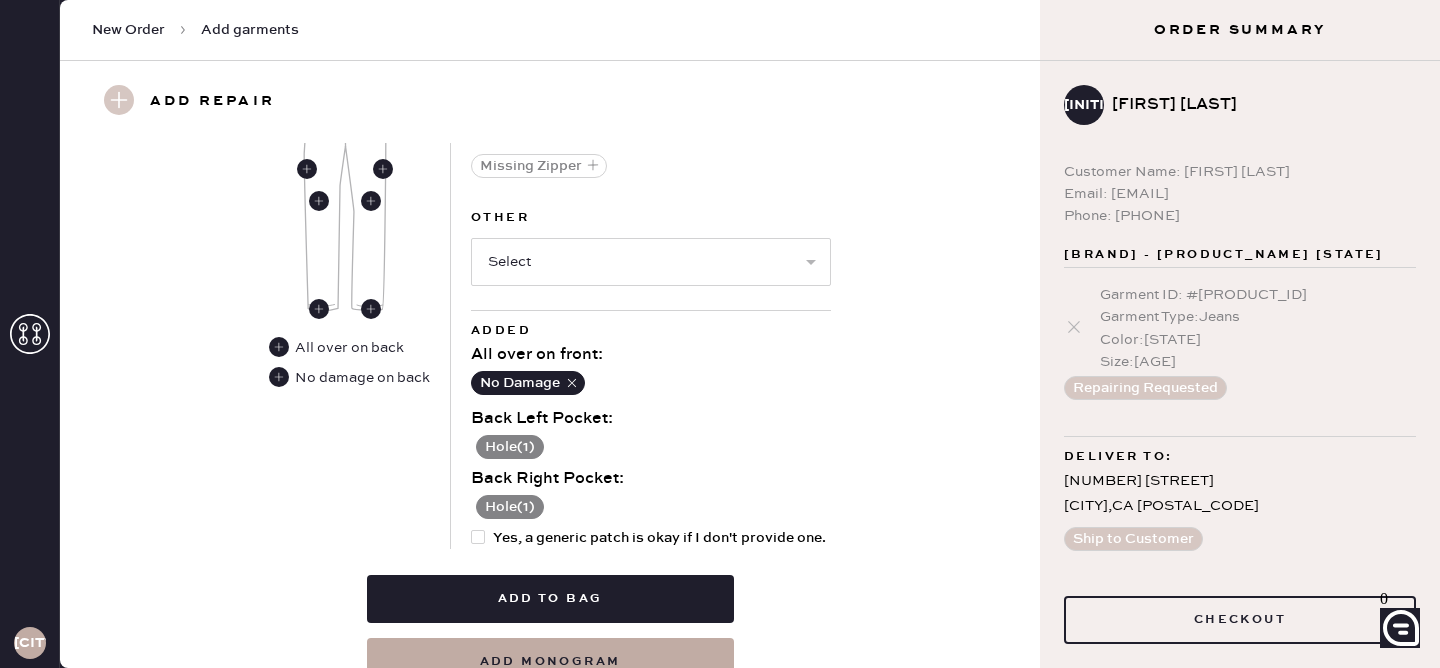 click at bounding box center [478, 537] 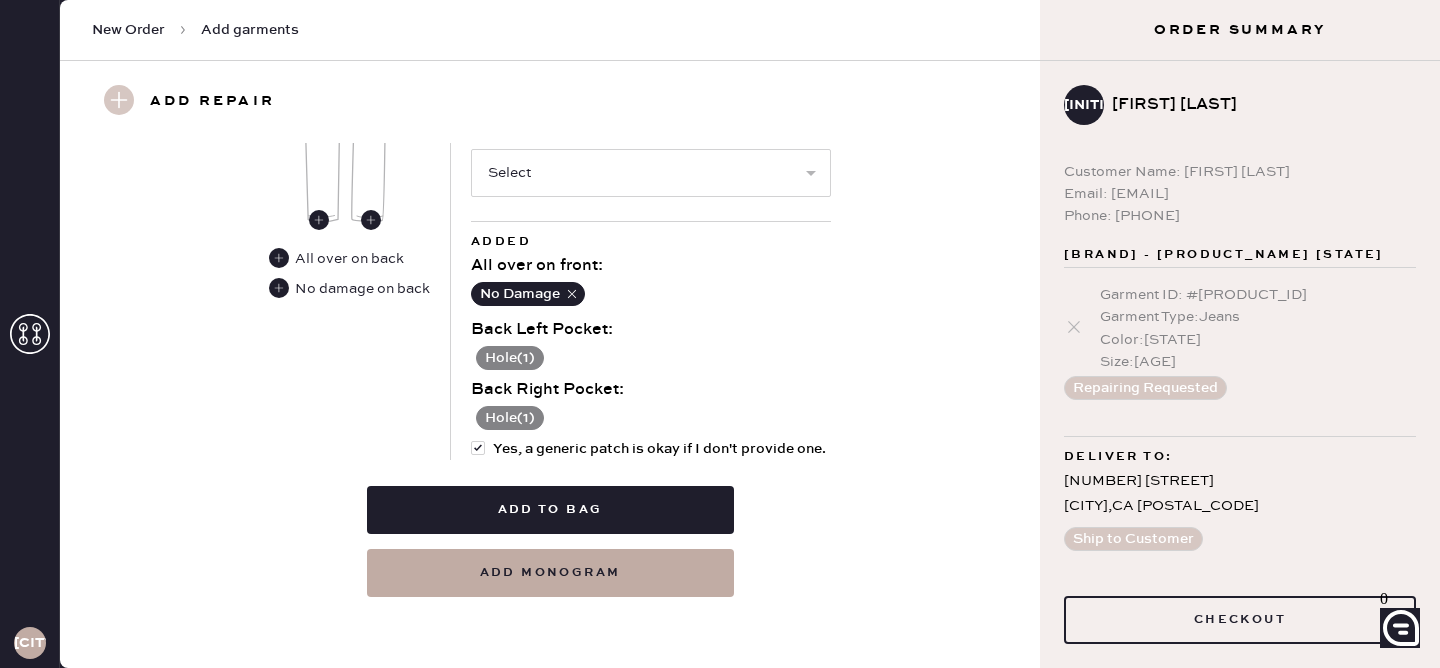 scroll, scrollTop: 1080, scrollLeft: 0, axis: vertical 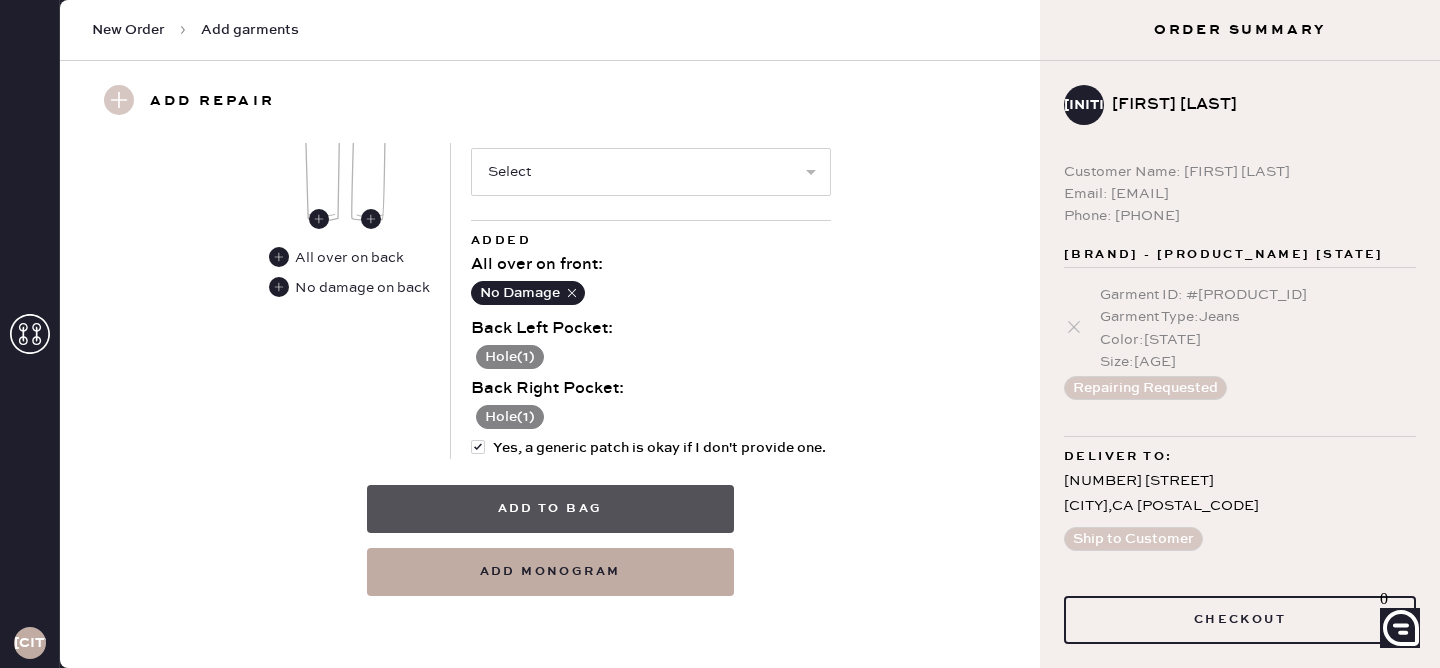 click on "Add to bag" at bounding box center [550, 509] 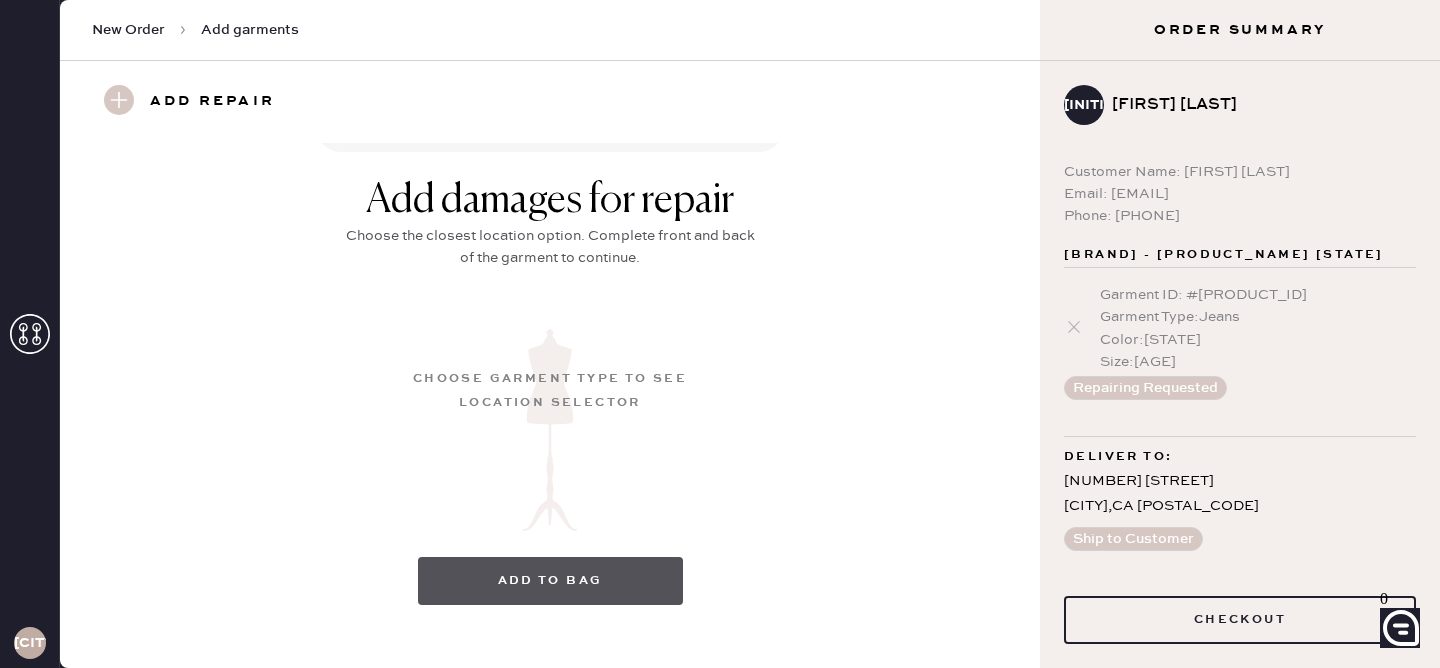 scroll, scrollTop: 316, scrollLeft: 0, axis: vertical 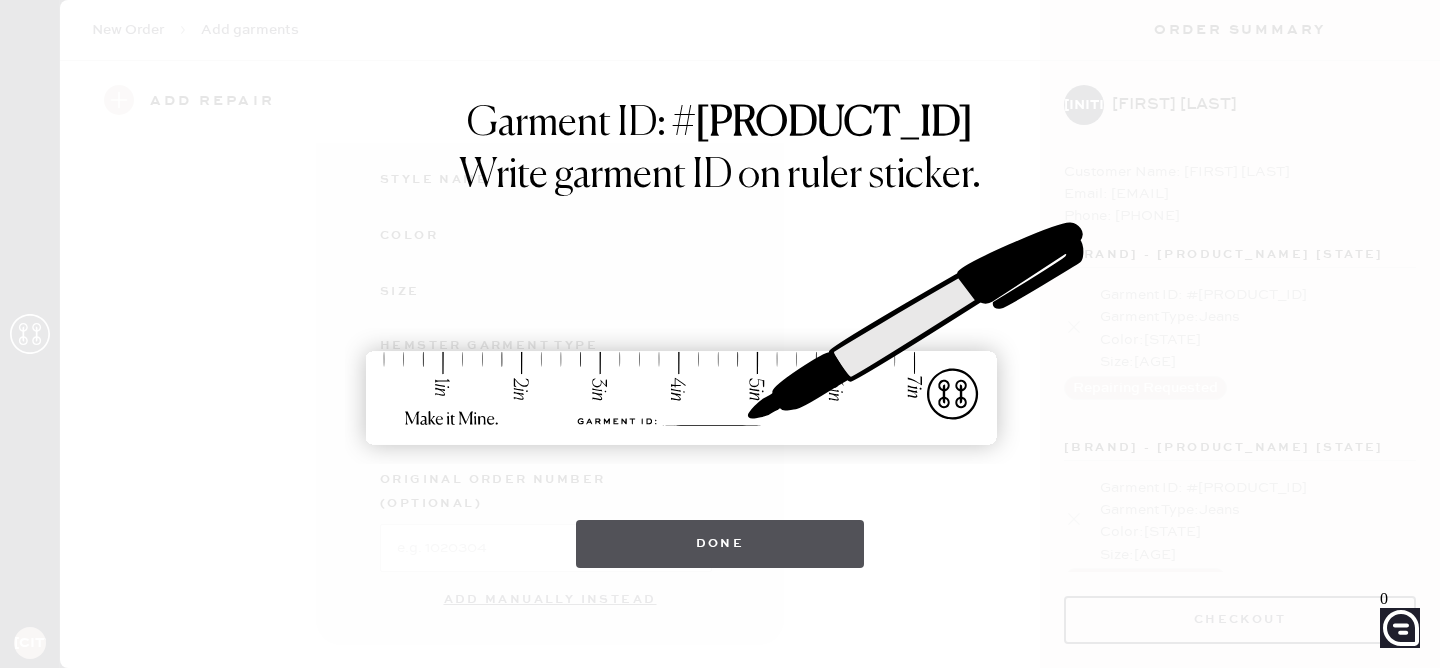 click on "Done" at bounding box center (720, 544) 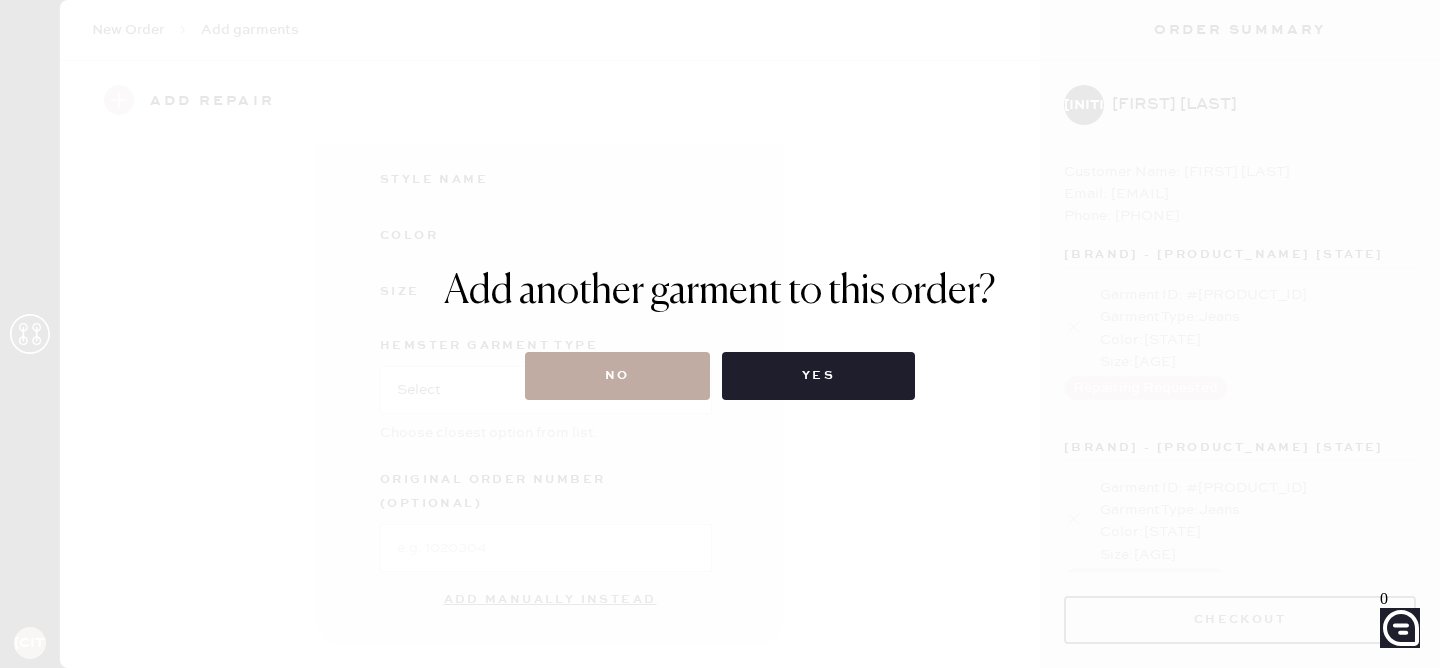 click on "No" at bounding box center [617, 376] 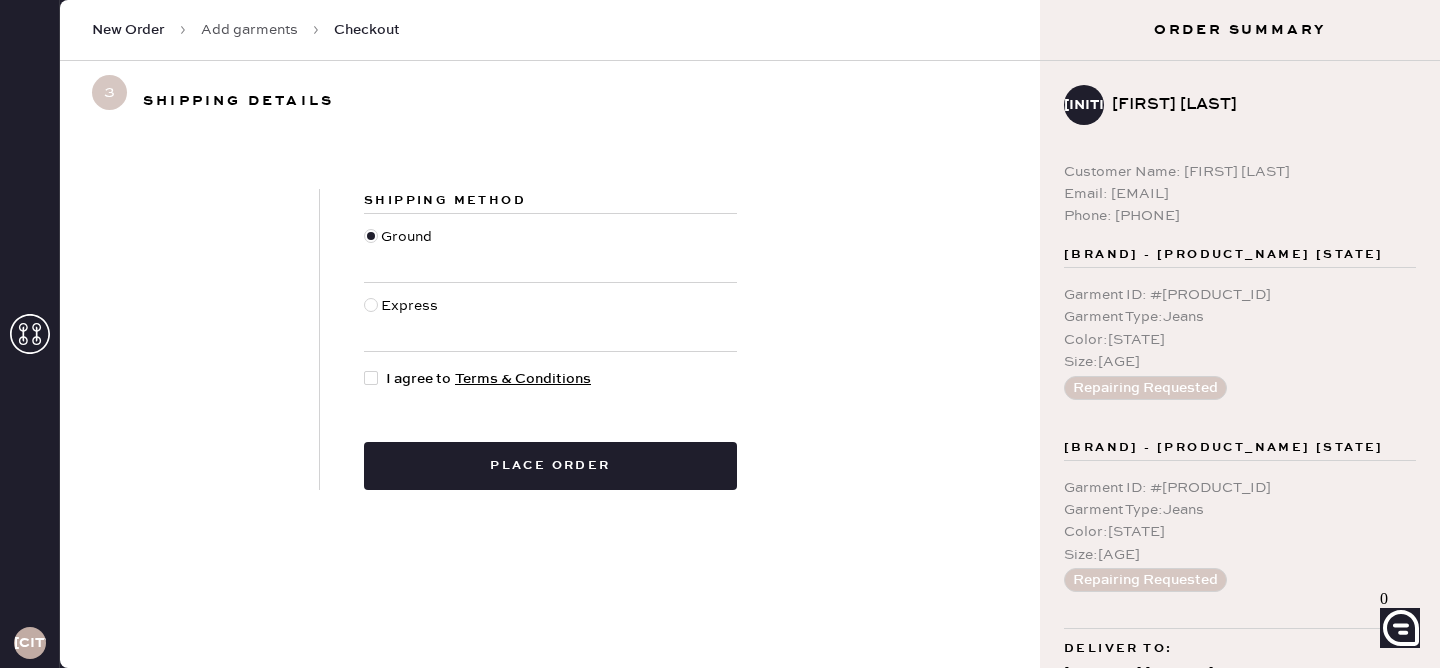 click at bounding box center [371, 378] 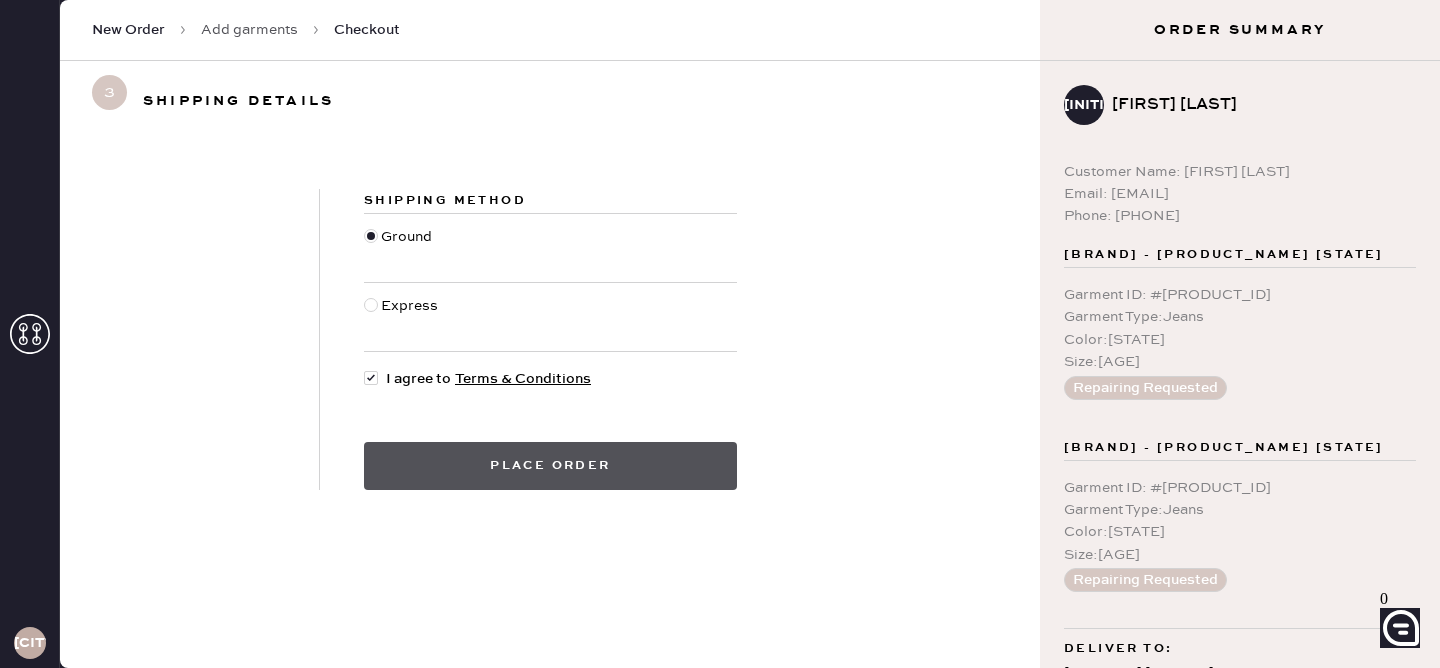 click on "Place order" at bounding box center (550, 466) 